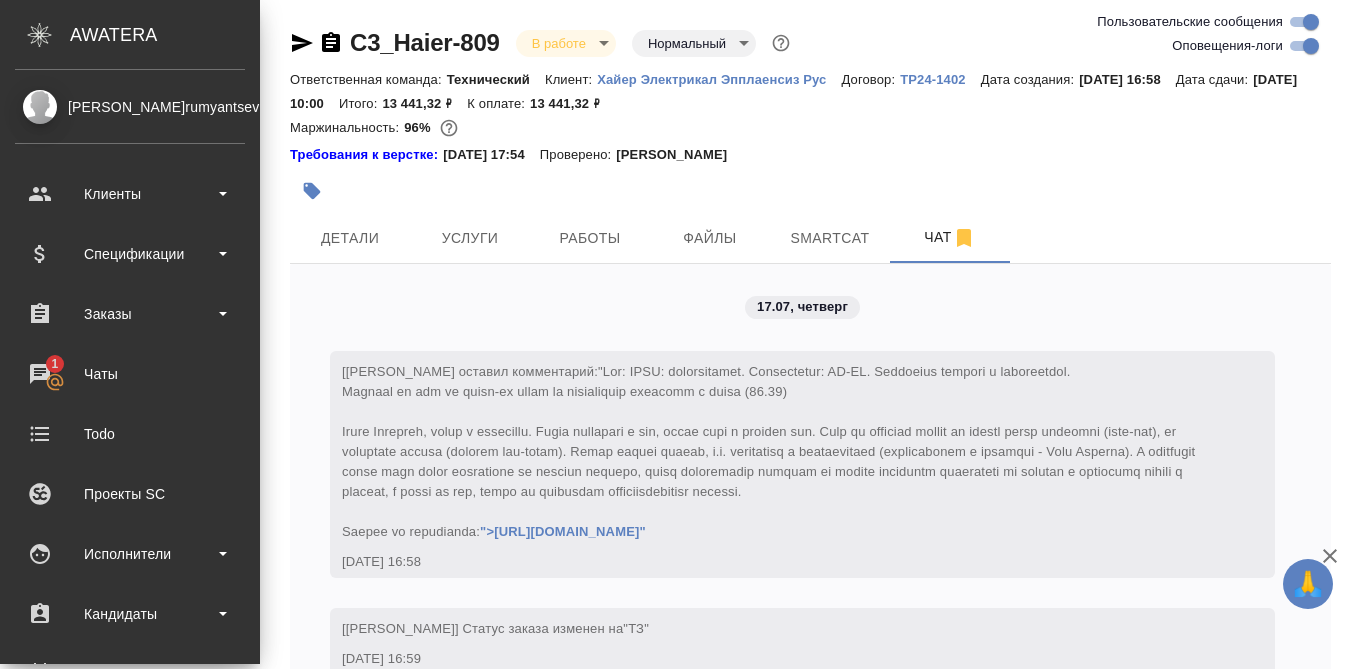 scroll, scrollTop: 0, scrollLeft: 0, axis: both 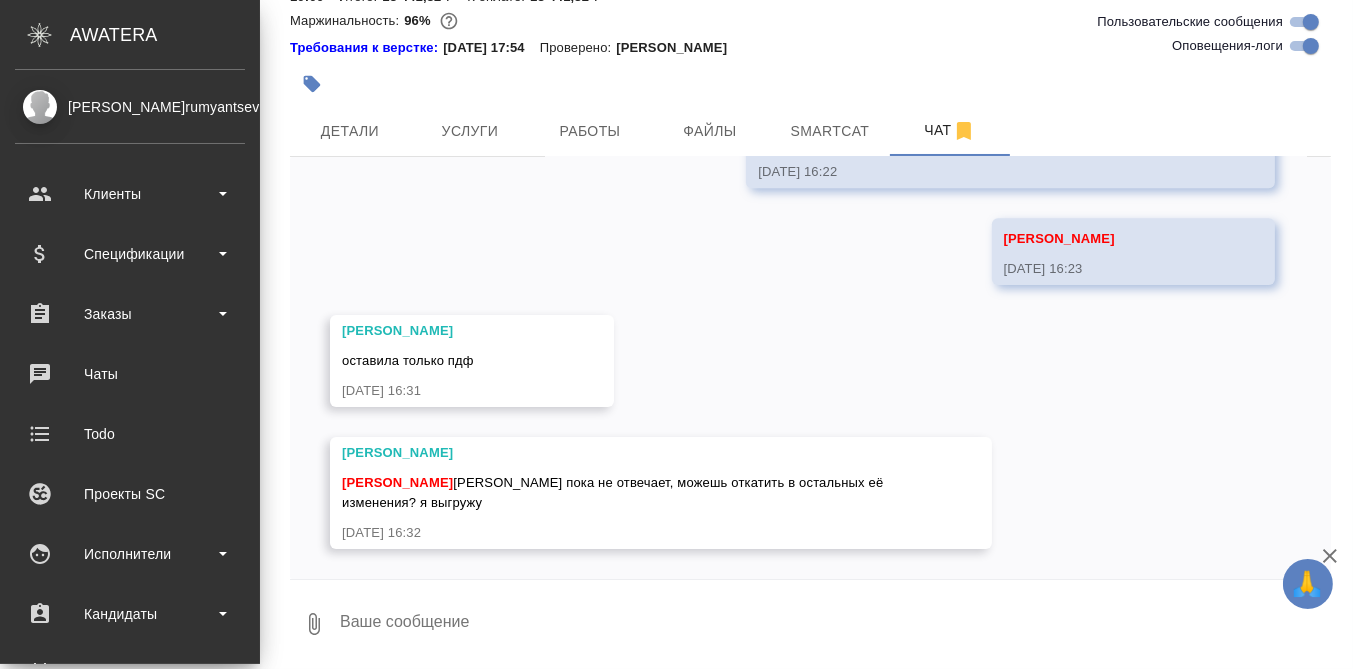 click at bounding box center [834, 624] 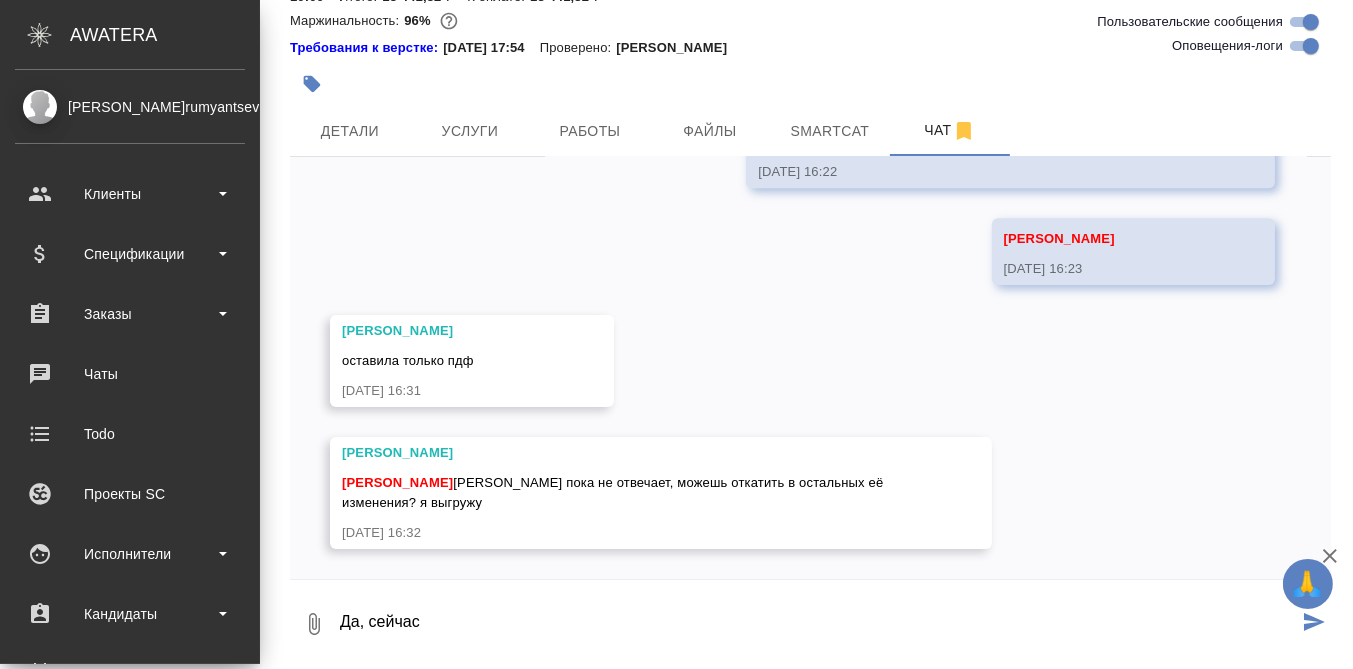 type on "Да, сейчас" 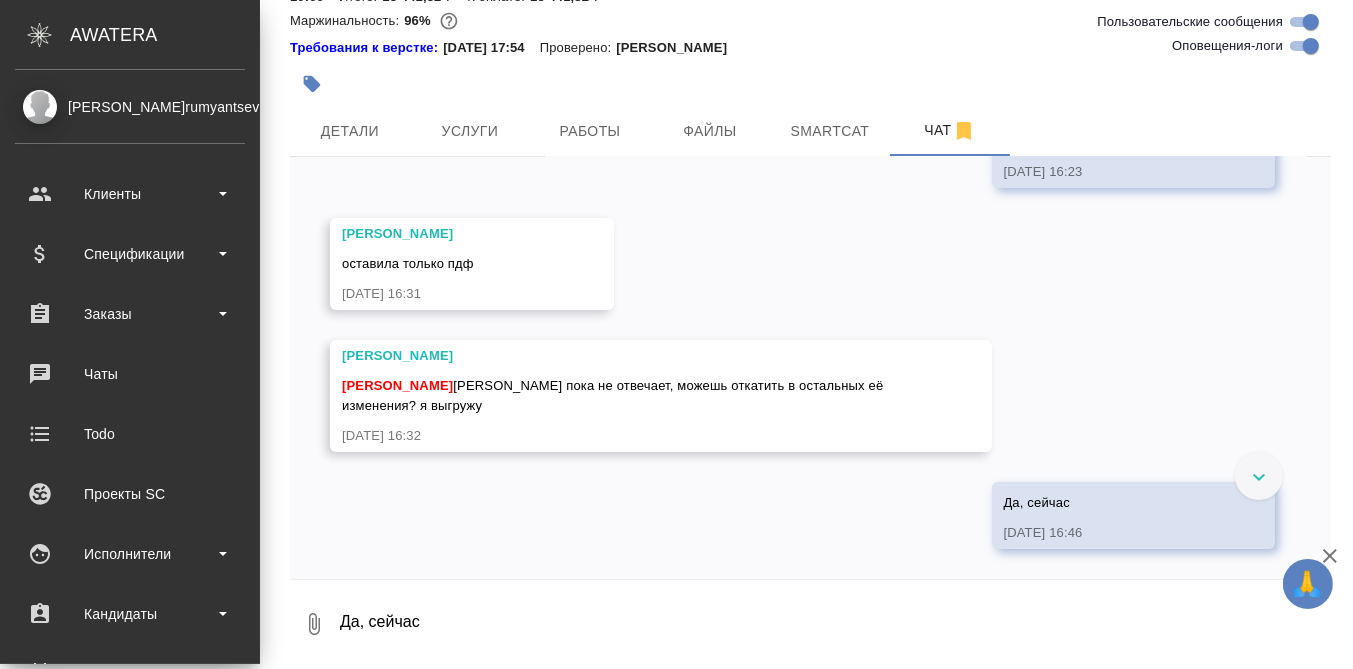 scroll, scrollTop: 21128, scrollLeft: 0, axis: vertical 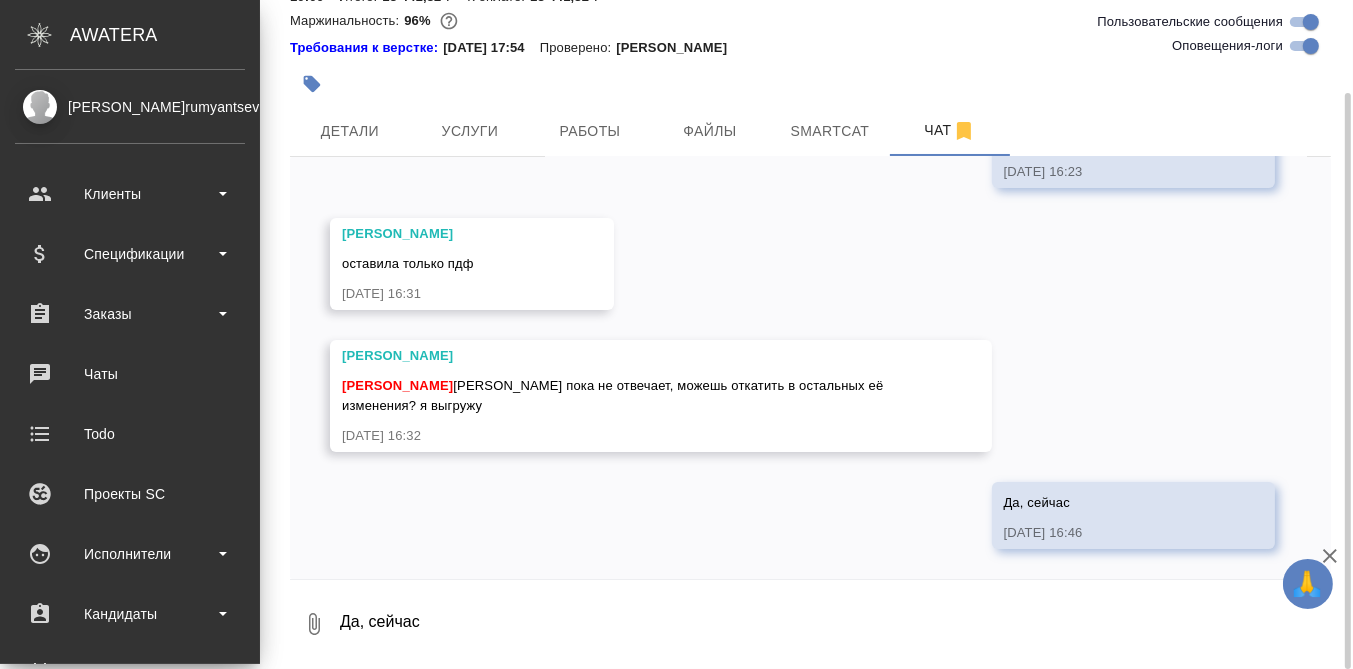 click on "Да, сейчас" at bounding box center (834, 624) 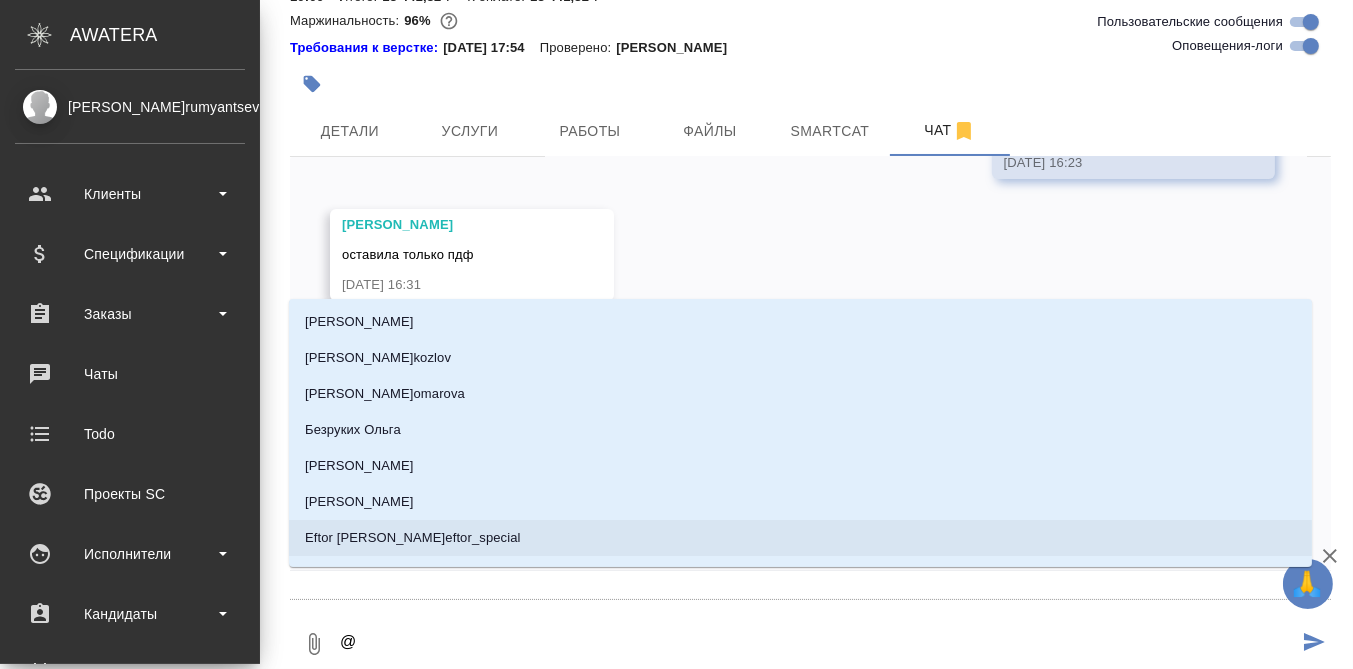 type on "@М" 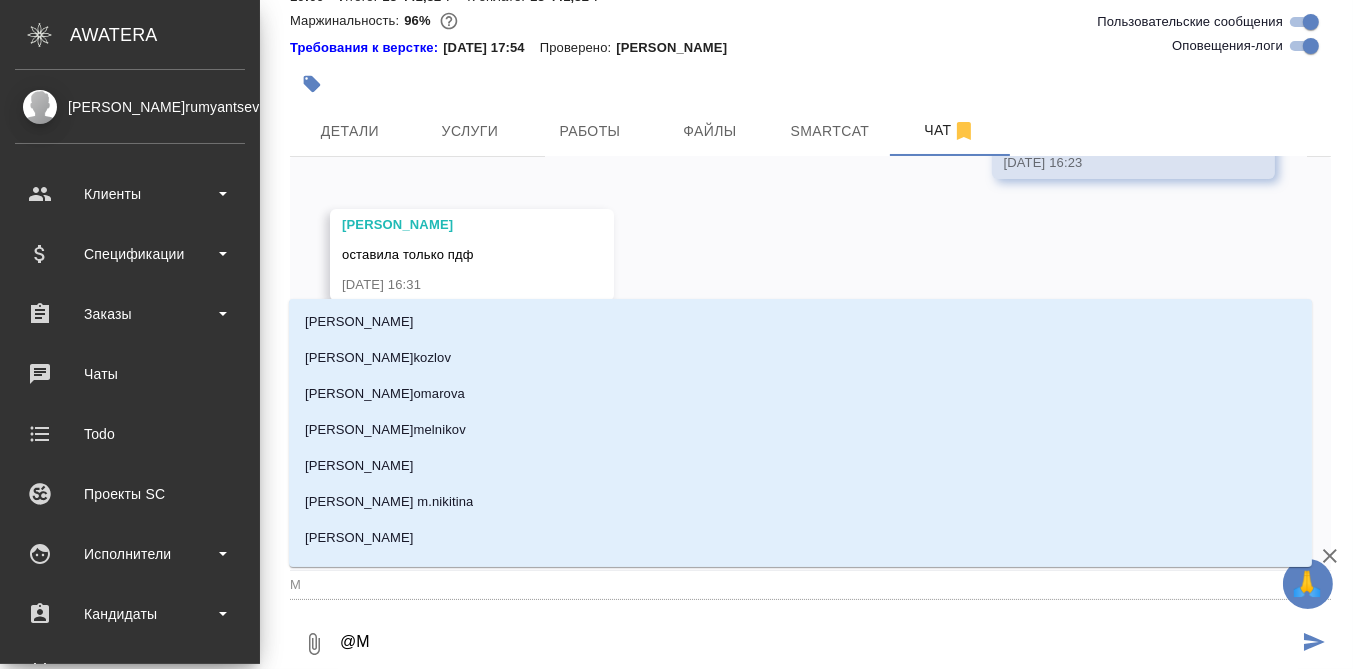 type on "@Ма" 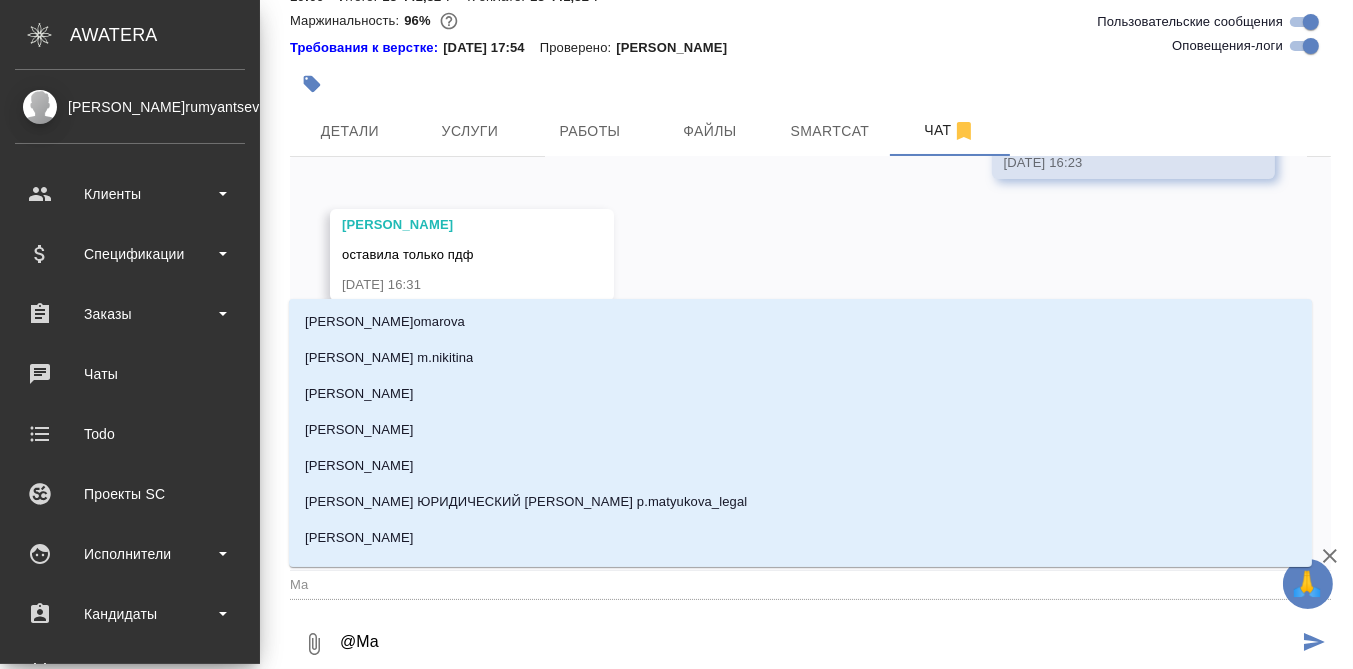 type on "@Мал" 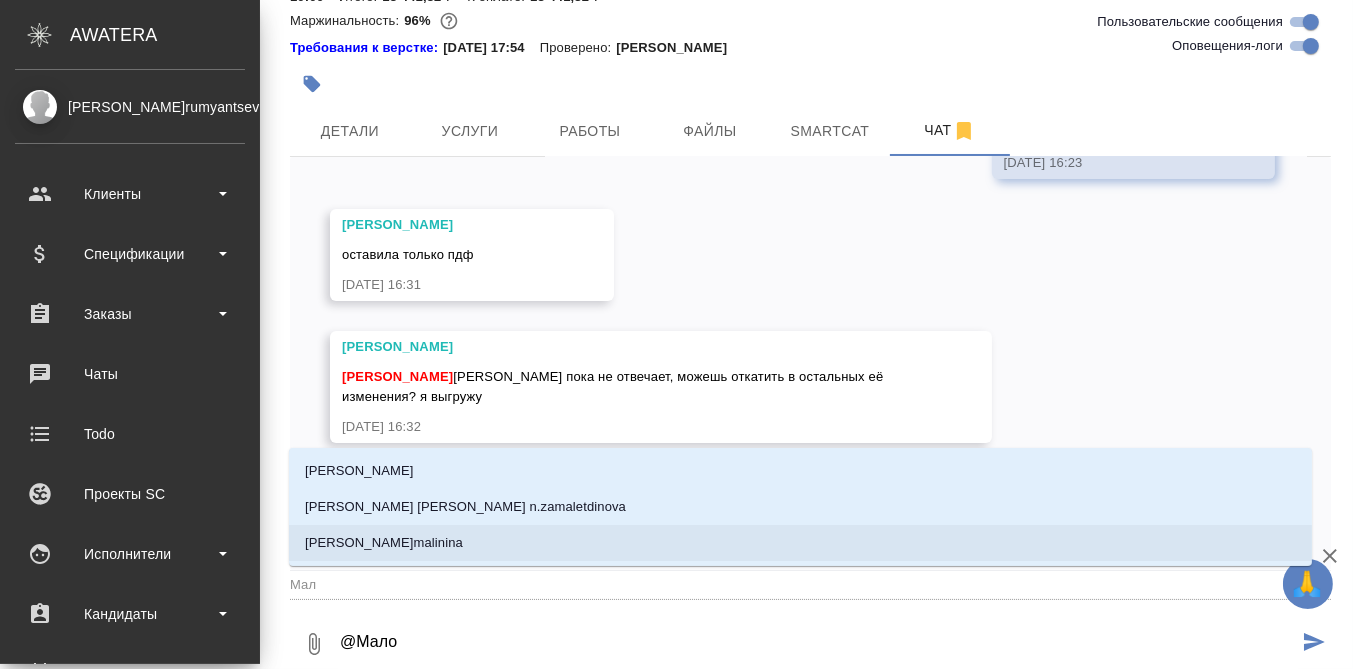 type on "@Малор" 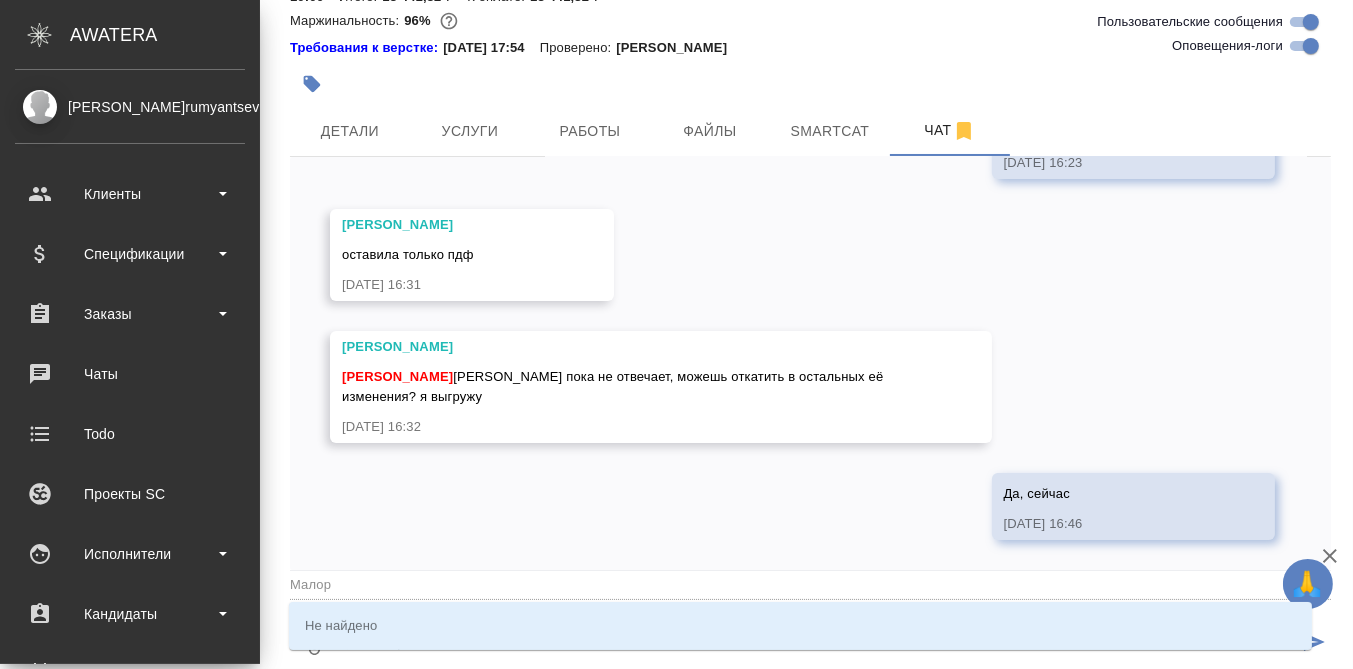 type on "@Мало" 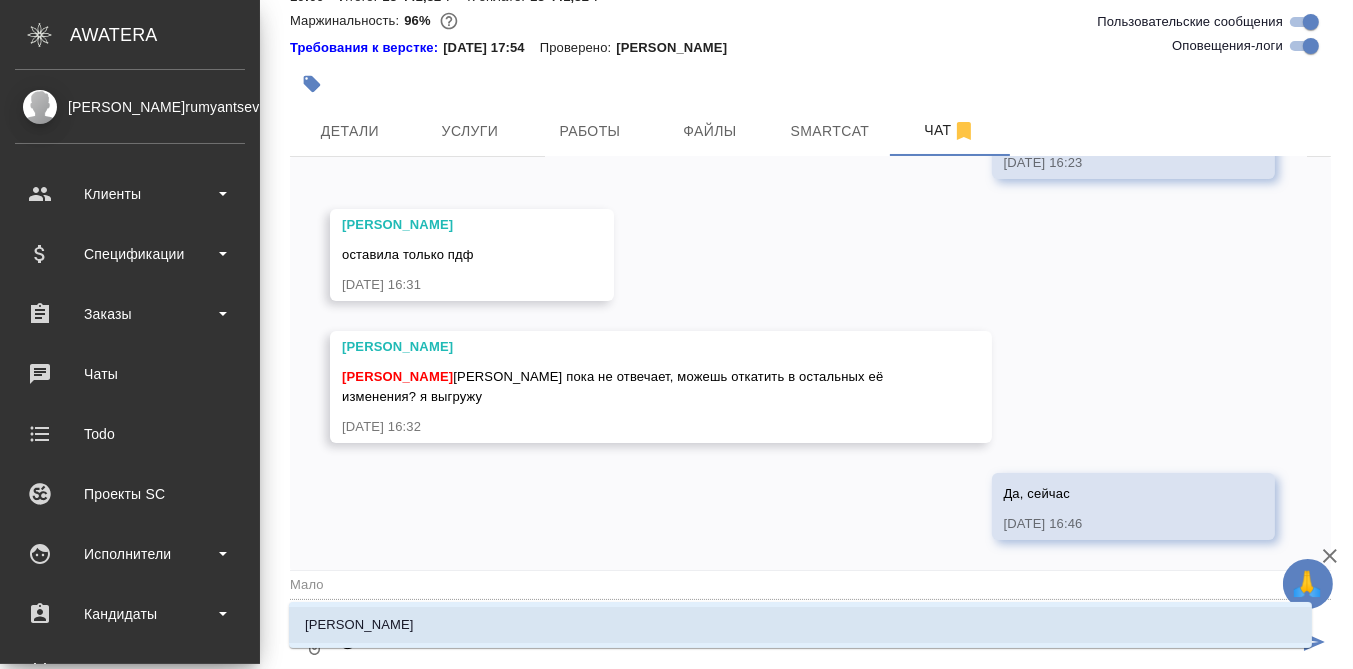 click on "[PERSON_NAME]" at bounding box center [359, 625] 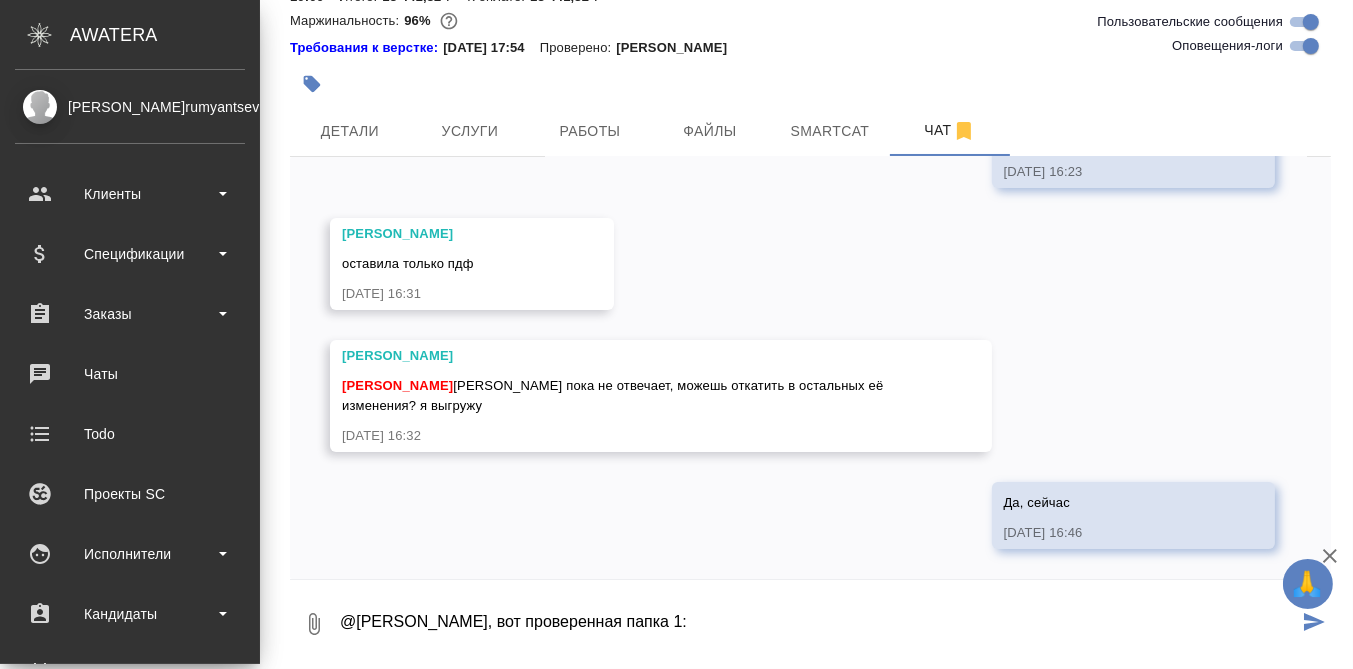 paste on "https://drive.awatera.com/apps/files/files/9923823?dir=/Shares/%D0%A5%D0%B0%D0%B9%D0%B5%D1%80%20%D0%AD%D0%BB%D0%B5%D0%BA%D1%82%D1%80%D0%B8%D0%BA%D0%B0%D0%BB%20%D0%AD%D0%BF%D0%BF%D0%BB%D0%B0%D0%B5%D0%BD%D1%81%D0%B8%D0%B7%20%D0%A0%D1%83%D1%81/Orders/C3_Haier-809/LQA/C3_Haier-809-WK-018/out/%D0%9A%D1%80%D1%83%D0%B3%202" 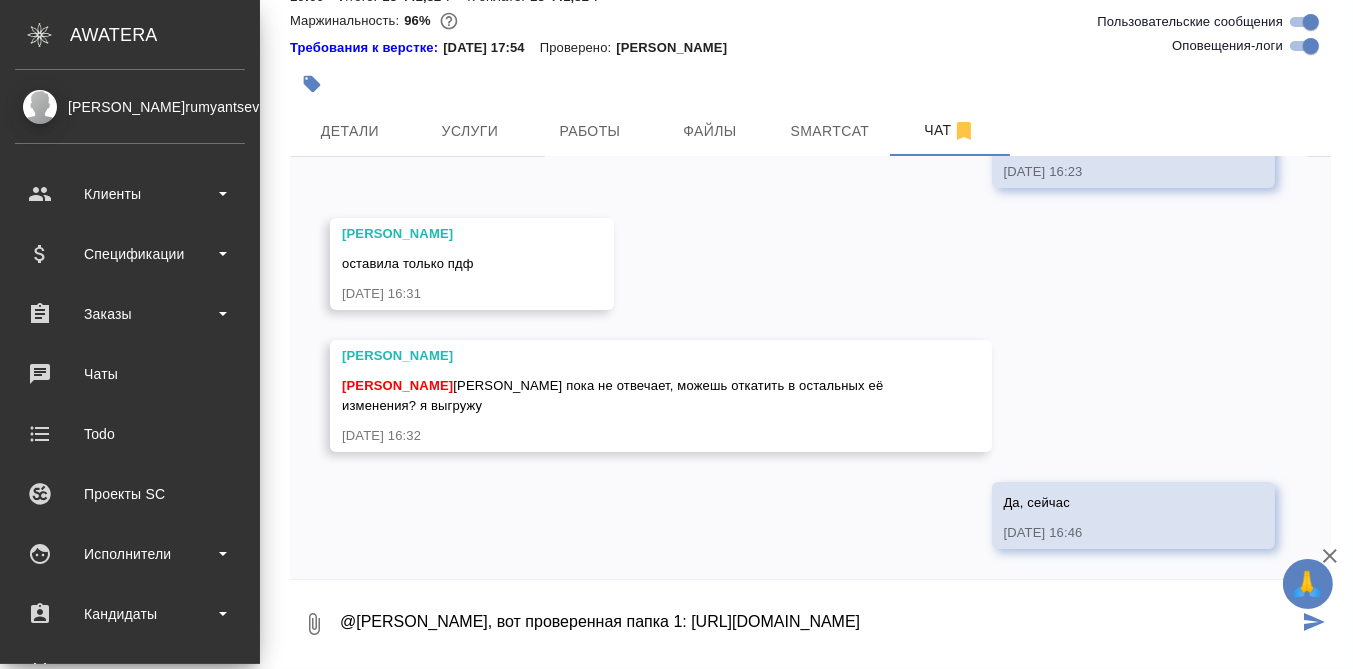 type on "@Малофеева Екатерина, вот проверенная папка 1: https://drive.awatera.com/apps/files/files/9923823?dir=/Shares/%D0%A5%D0%B0%D0%B9%D0%B5%D1%80%20%D0%AD%D0%BB%D0%B5%D0%BA%D1%82%D1%80%D0%B8%D0%BA%D0%B0%D0%BB%20%D0%AD%D0%BF%D0%BF%D0%BB%D0%B0%D0%B5%D0%BD%D1%81%D0%B8%D0%B7%20%D0%A0%D1%83%D1%81/Orders/C3_Haier-809/LQA/C3_Haier-809-WK-018/out/%D0%9A%D1%80%D1%83%D0%B3%202" 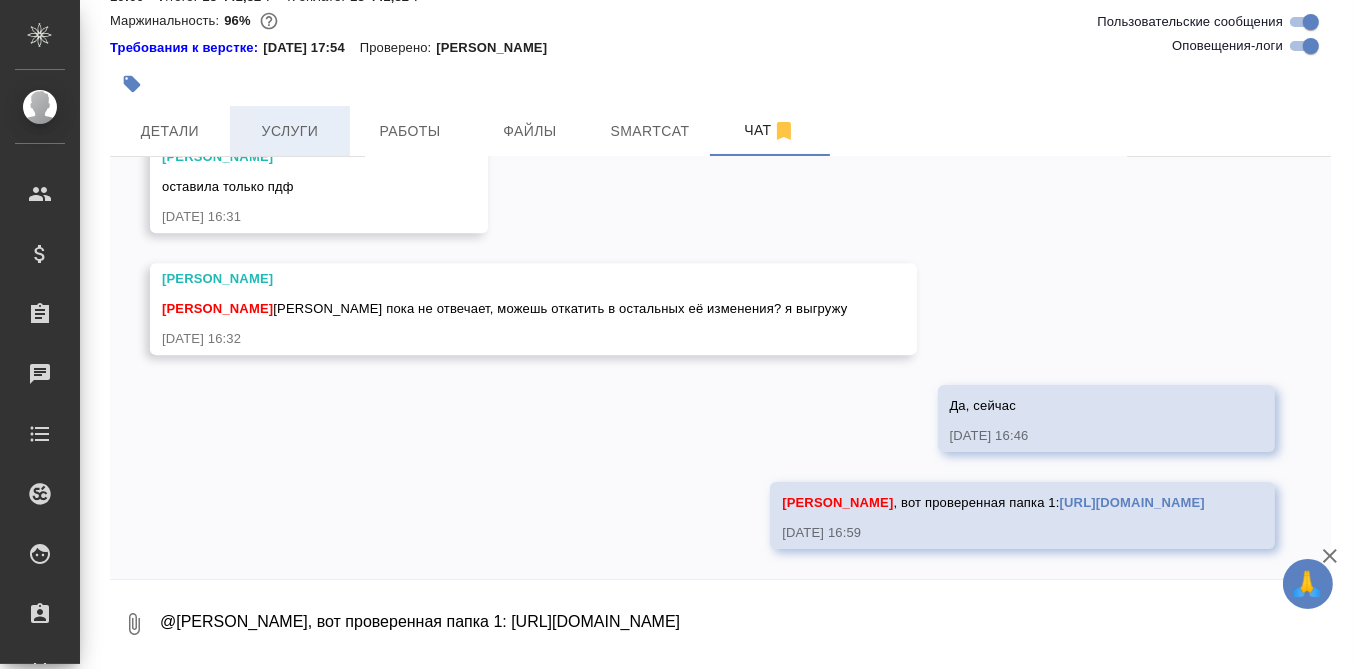 scroll, scrollTop: 20776, scrollLeft: 0, axis: vertical 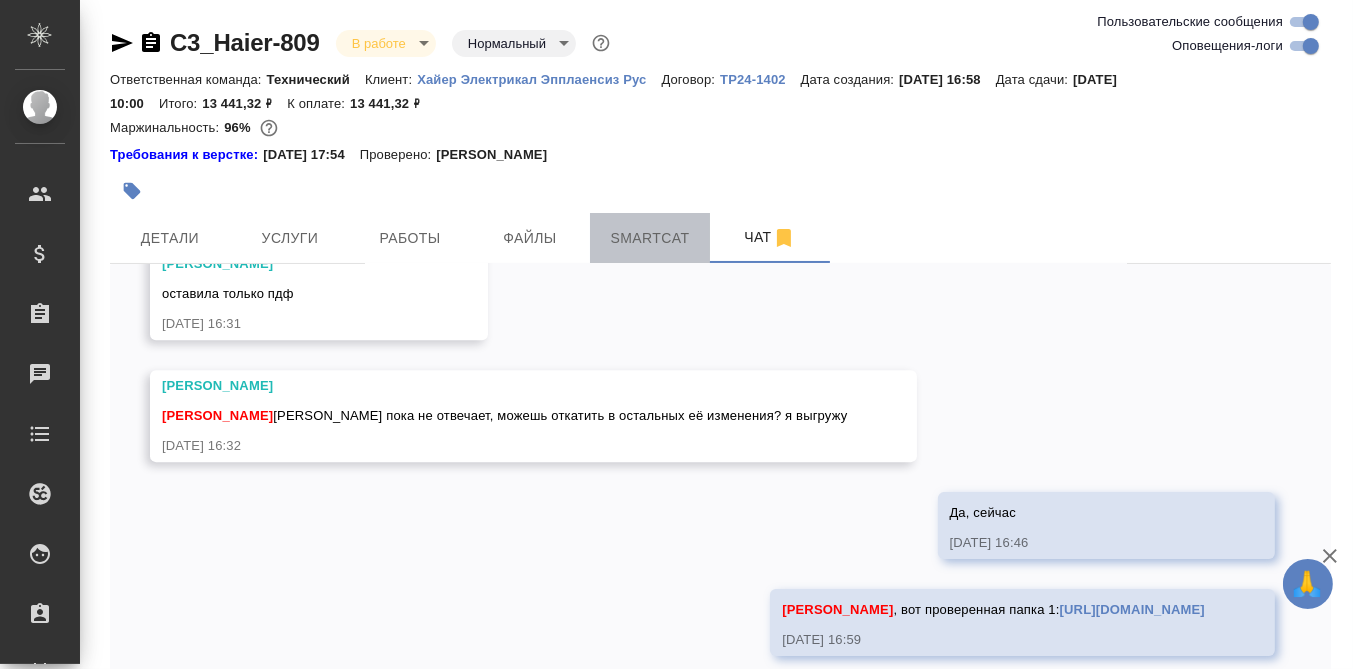 click on "Smartcat" at bounding box center (650, 238) 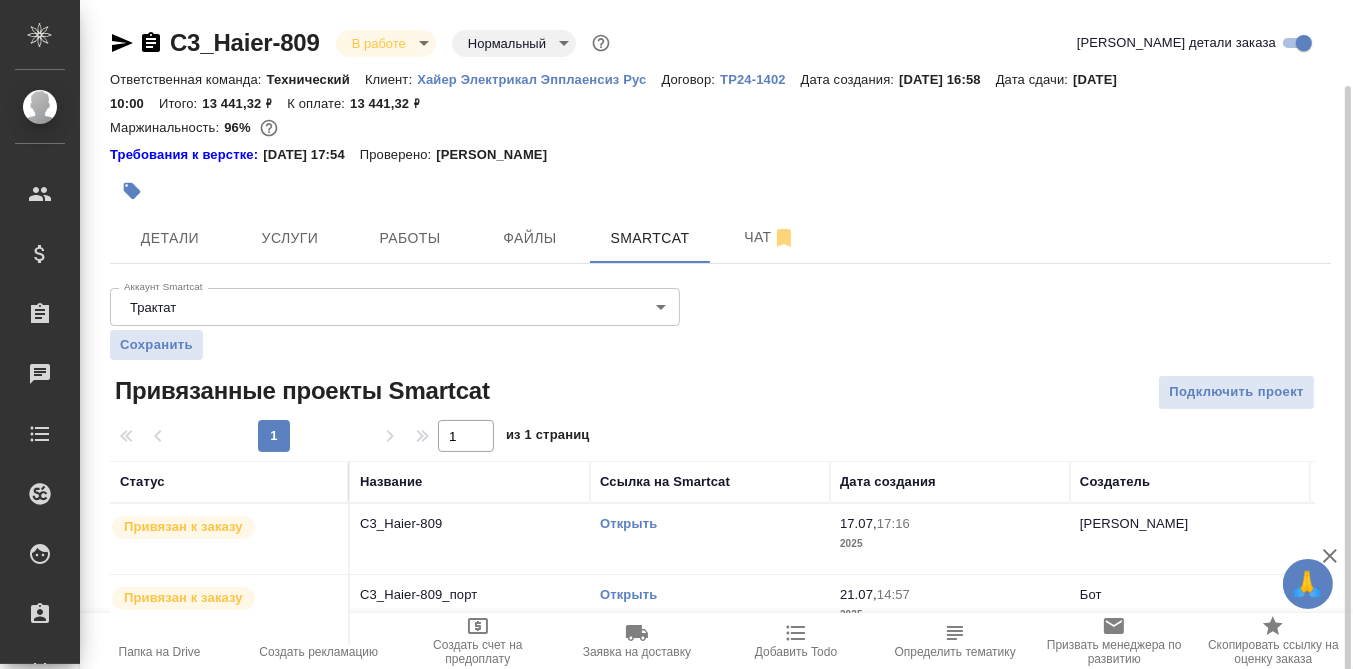 scroll, scrollTop: 44, scrollLeft: 0, axis: vertical 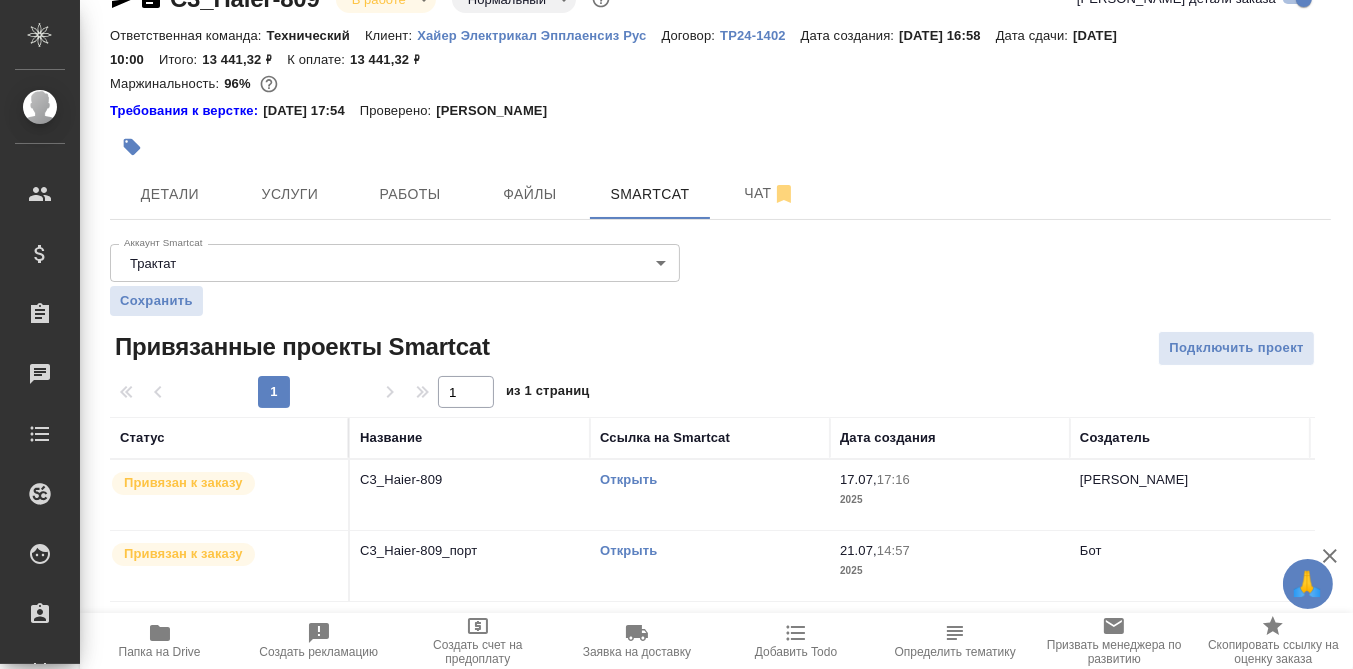 click on "Открыть" at bounding box center (628, 479) 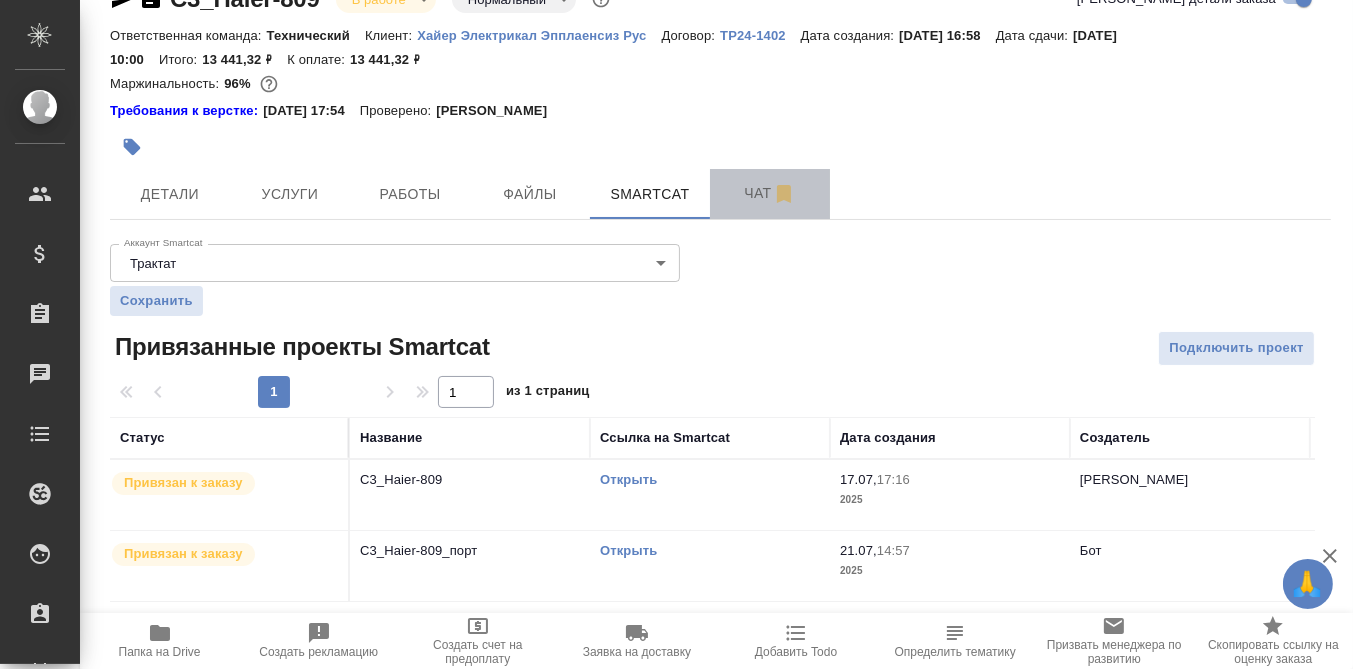 click on "Чат" at bounding box center [770, 193] 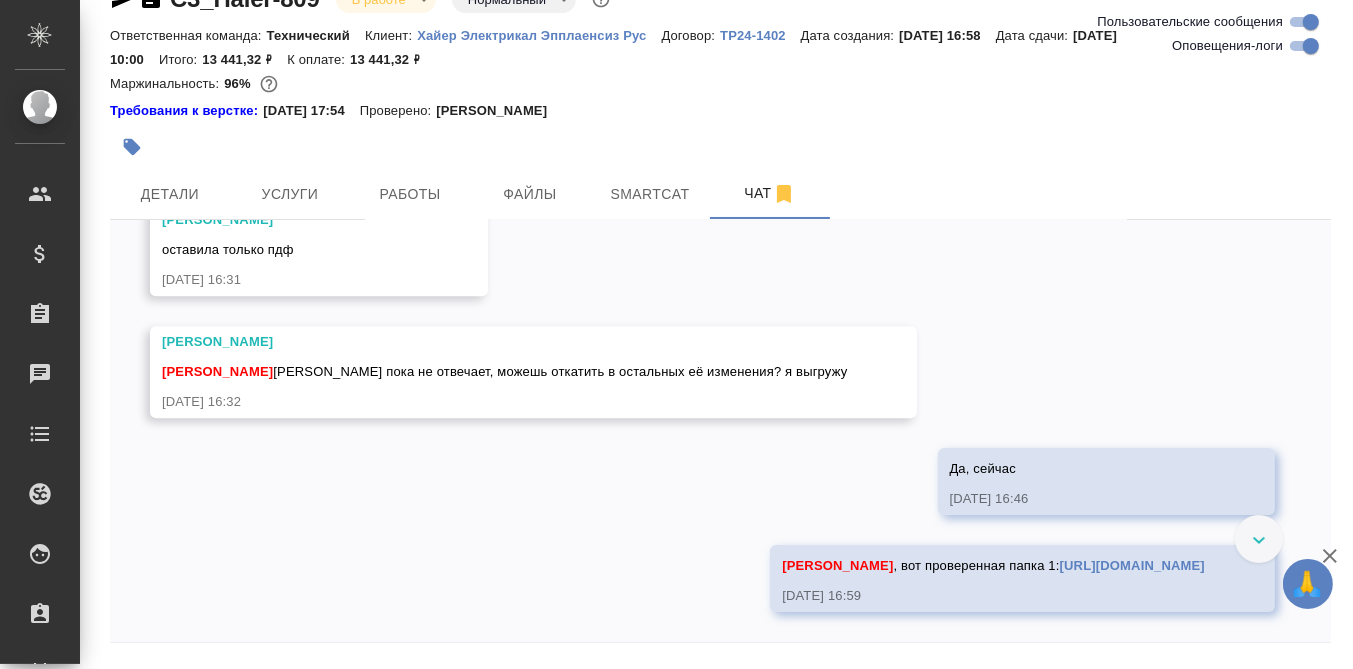 scroll, scrollTop: 20775, scrollLeft: 0, axis: vertical 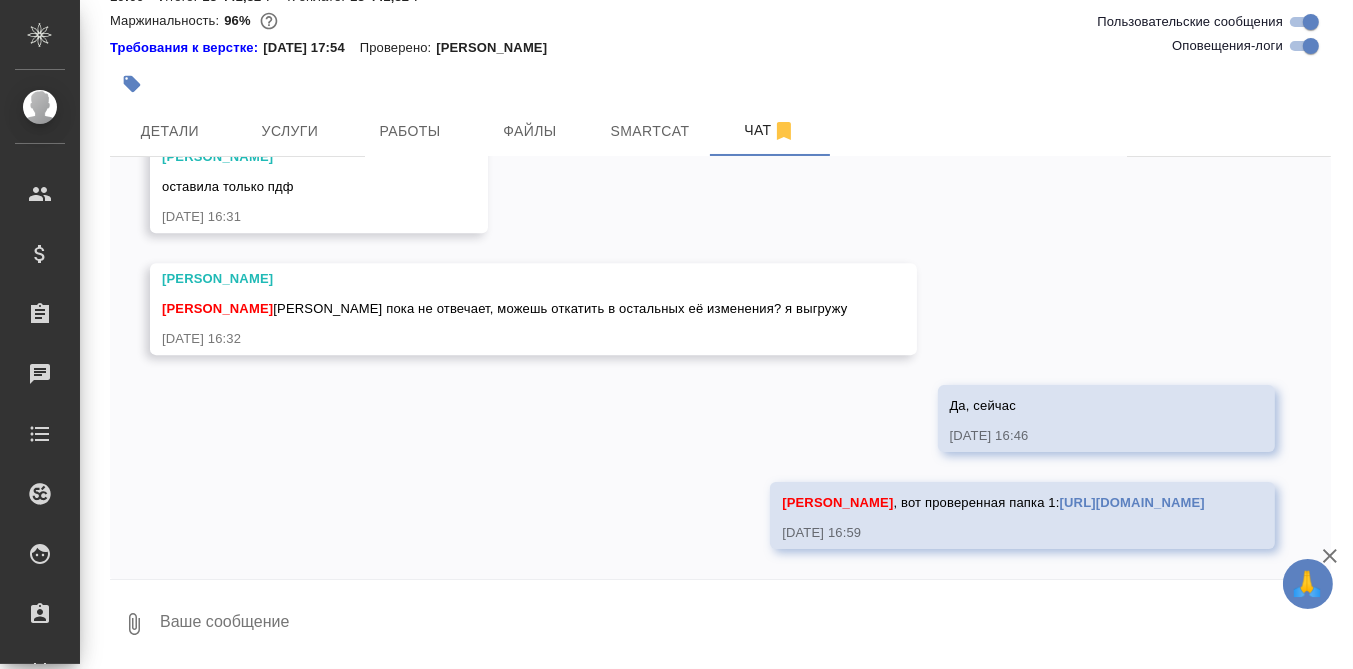 click at bounding box center [744, 624] 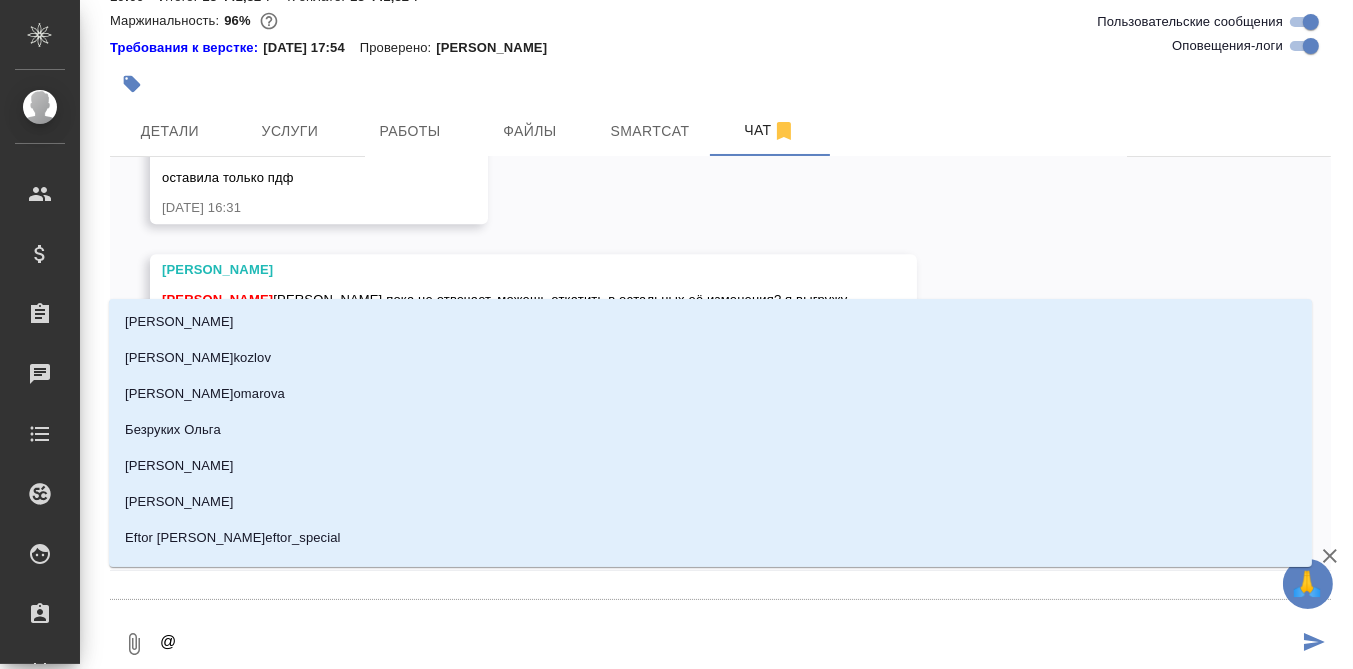 type on "@Б" 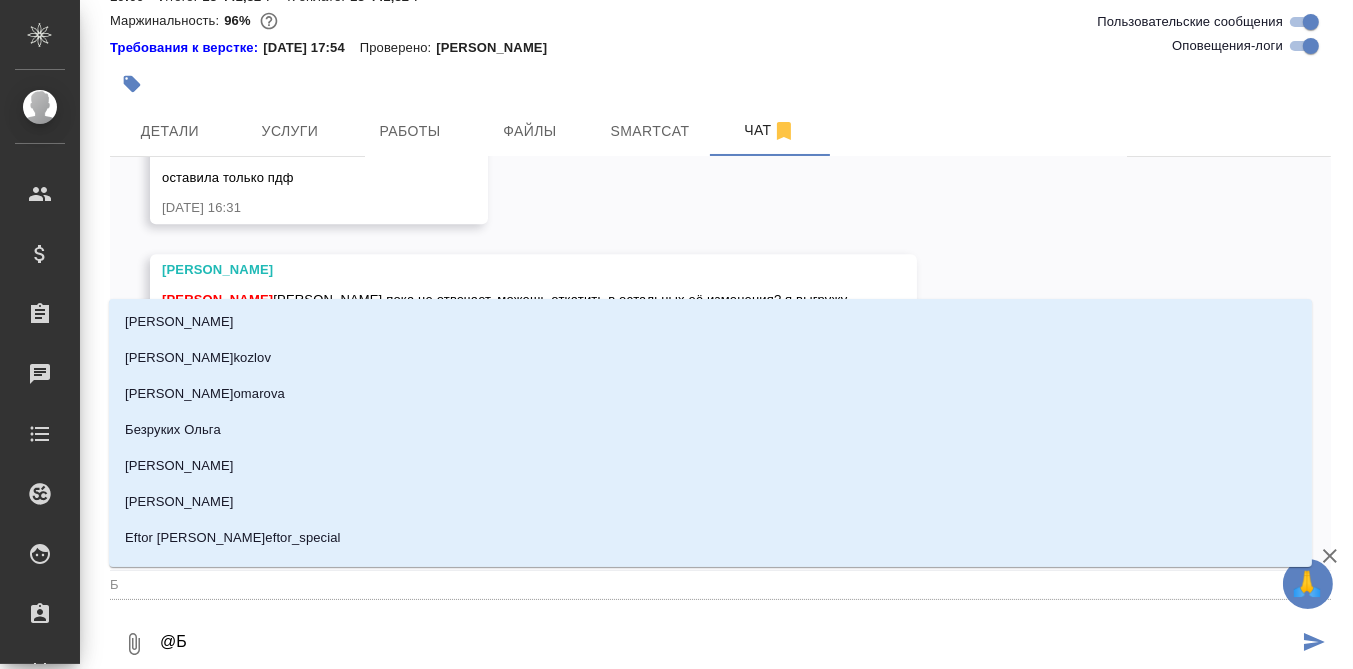 type on "@Бе" 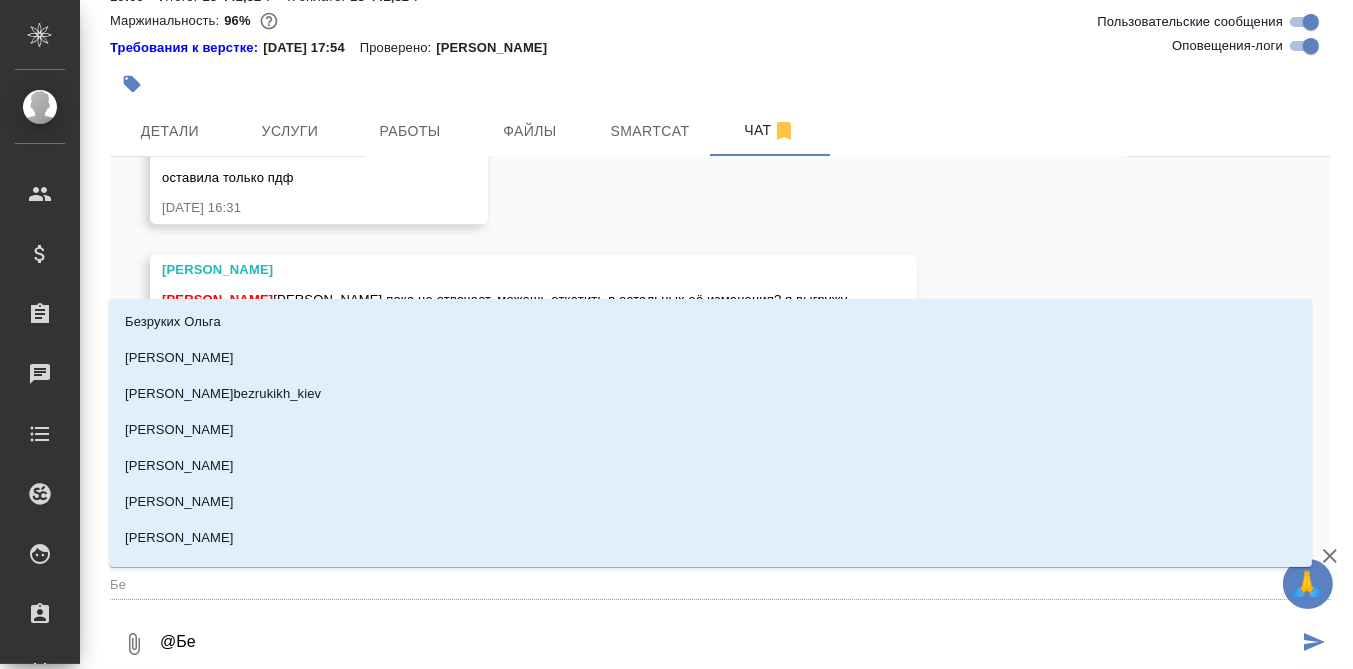 type on "@Бел" 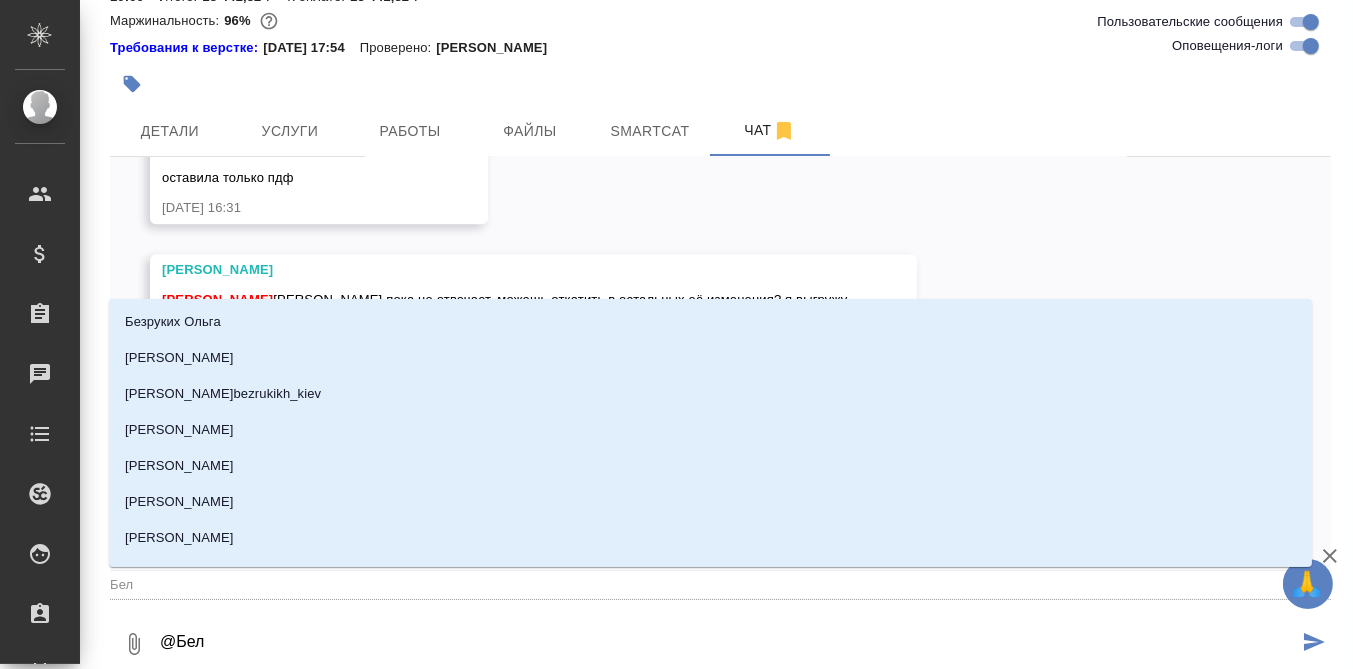type on "@Беля" 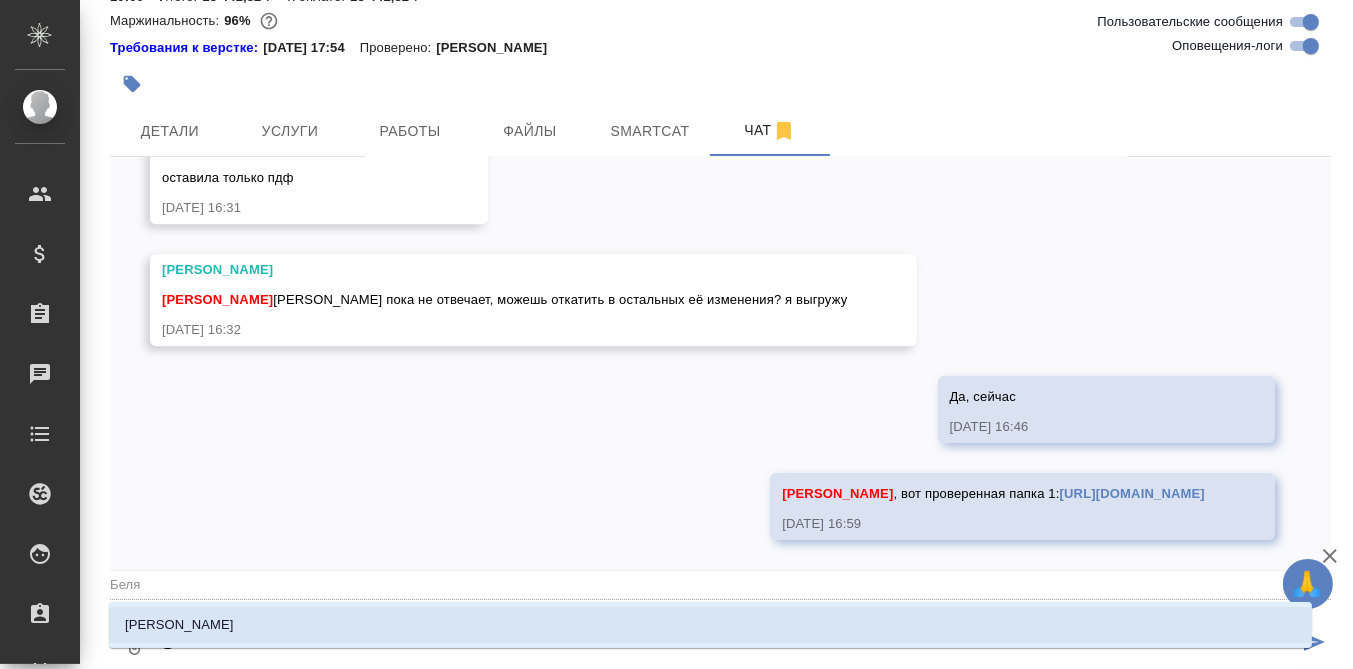 click on "[PERSON_NAME]" at bounding box center [179, 625] 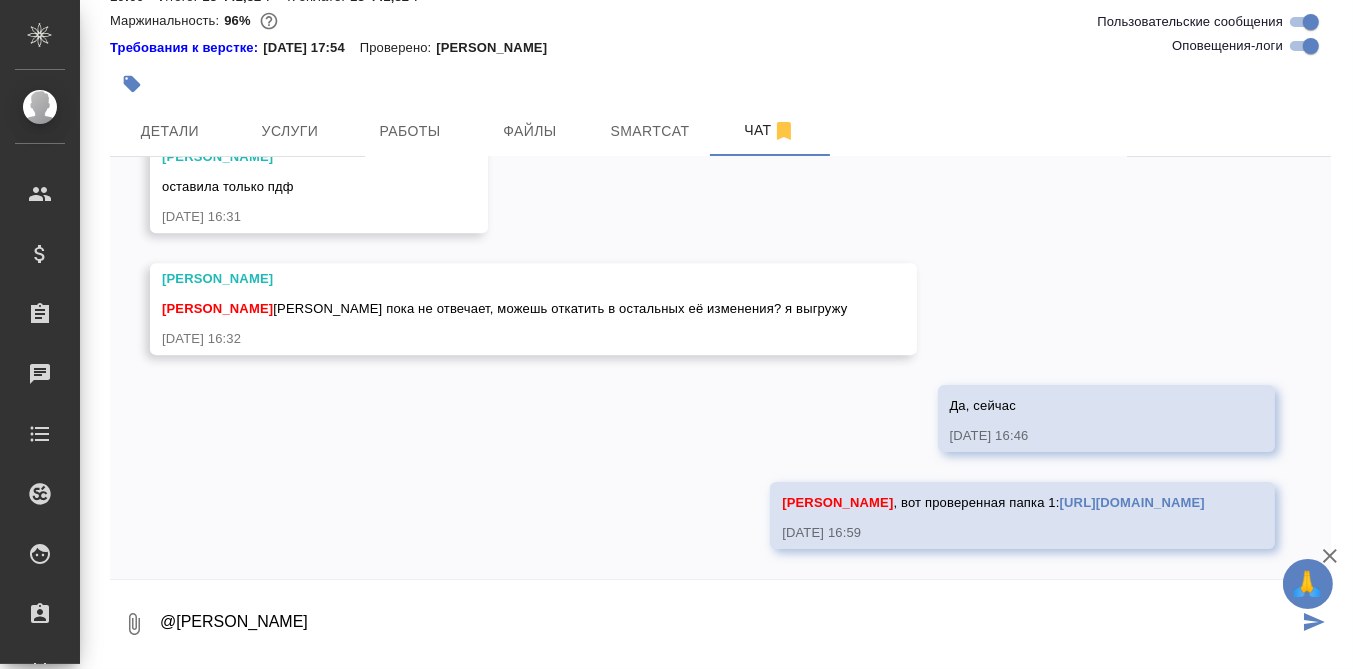 click on "@Белякова Юлия" at bounding box center [728, 624] 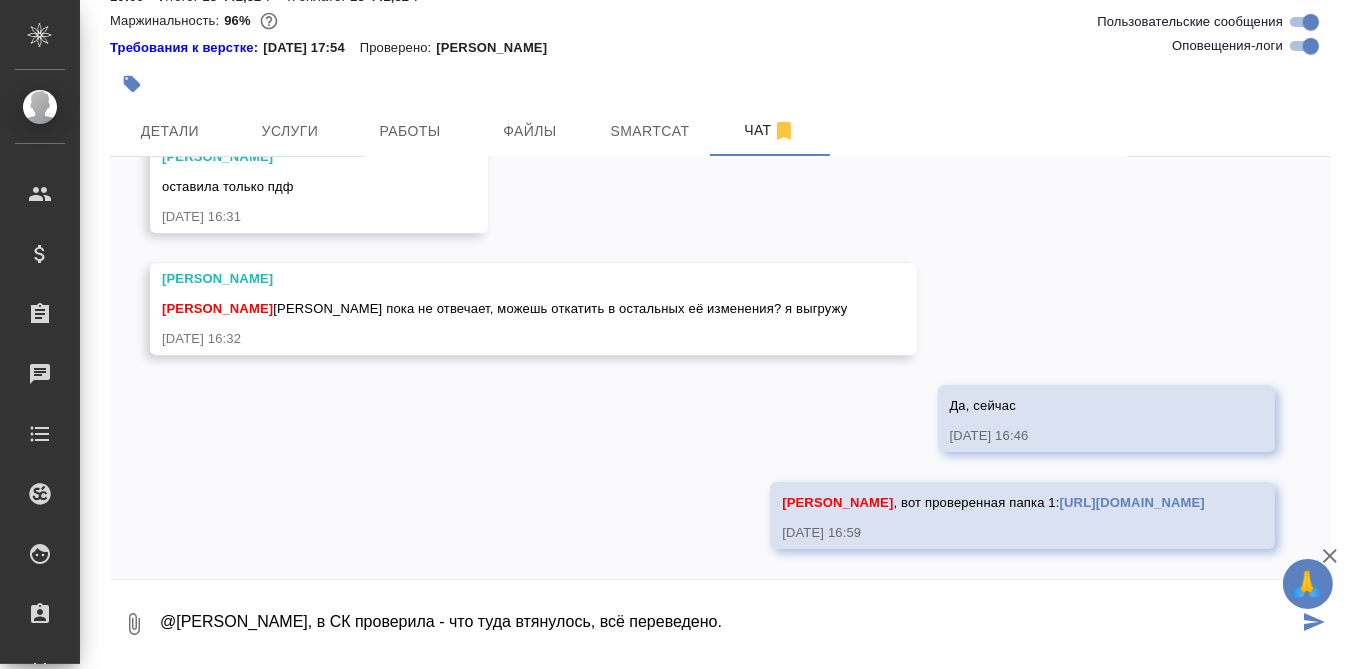 type on "@Белякова Юлия, в СК проверила - что туда втянулось, всё переведено." 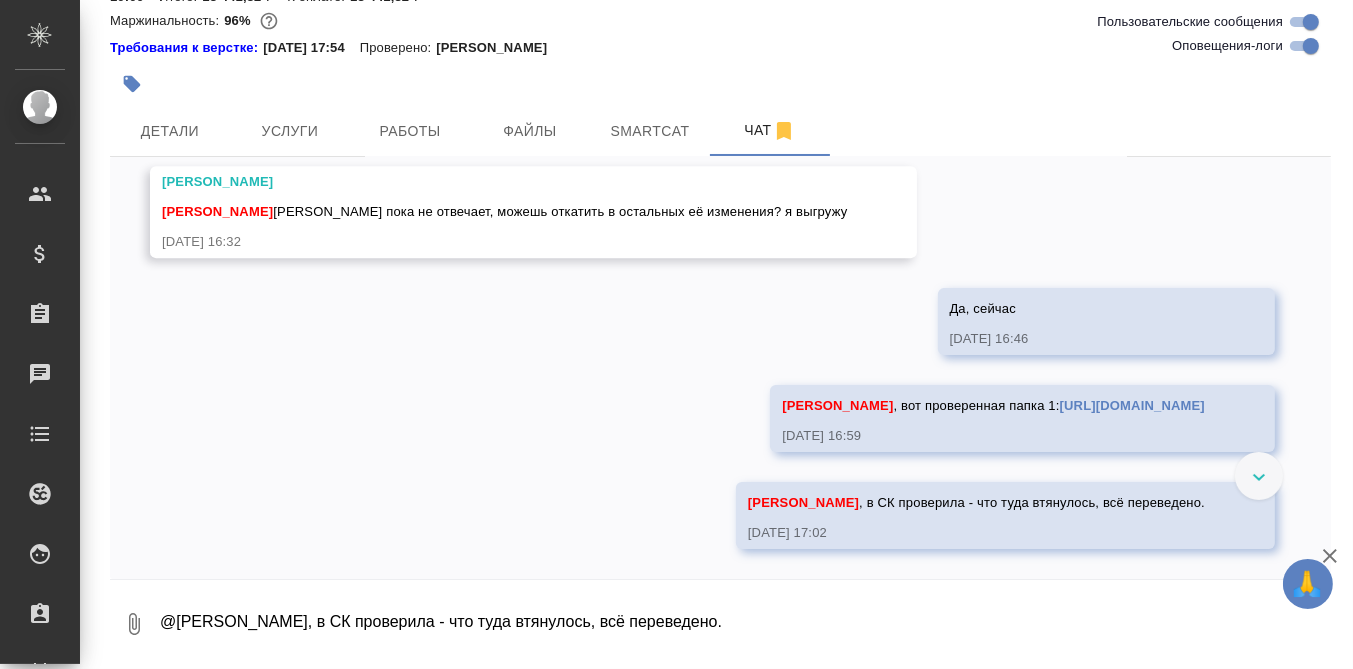 scroll, scrollTop: 20873, scrollLeft: 0, axis: vertical 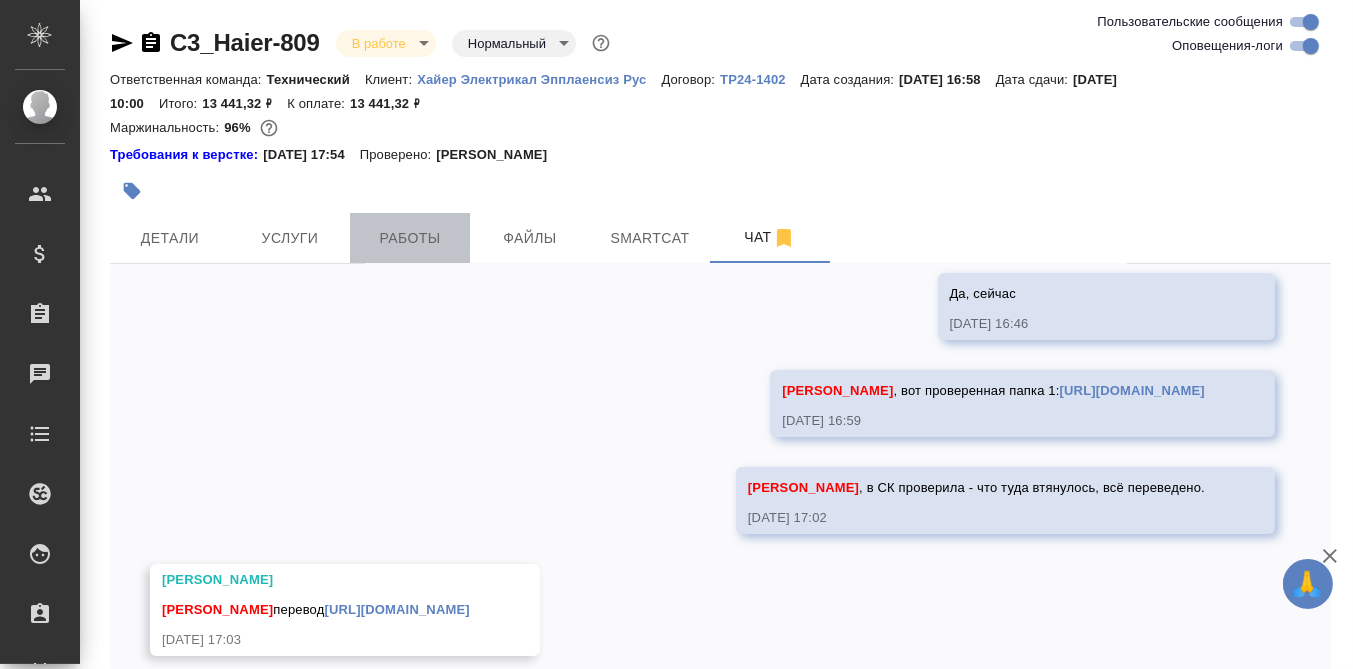 click on "Работы" at bounding box center (410, 238) 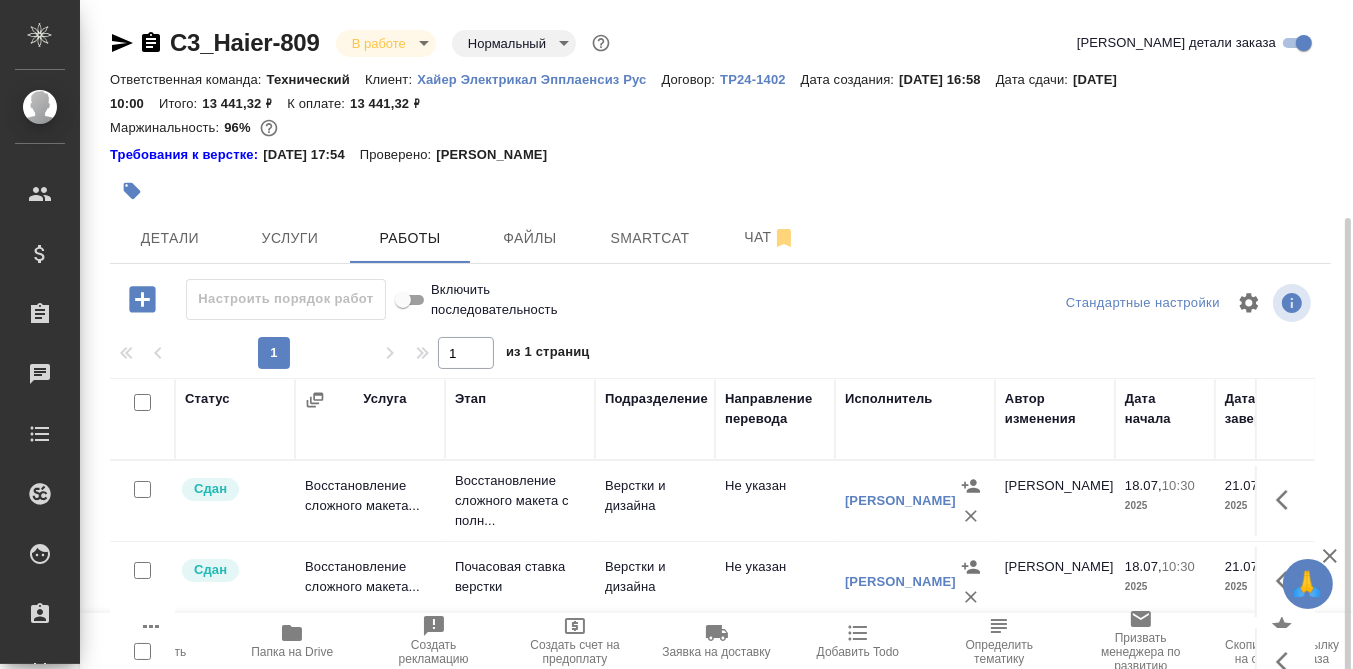 scroll, scrollTop: 209, scrollLeft: 0, axis: vertical 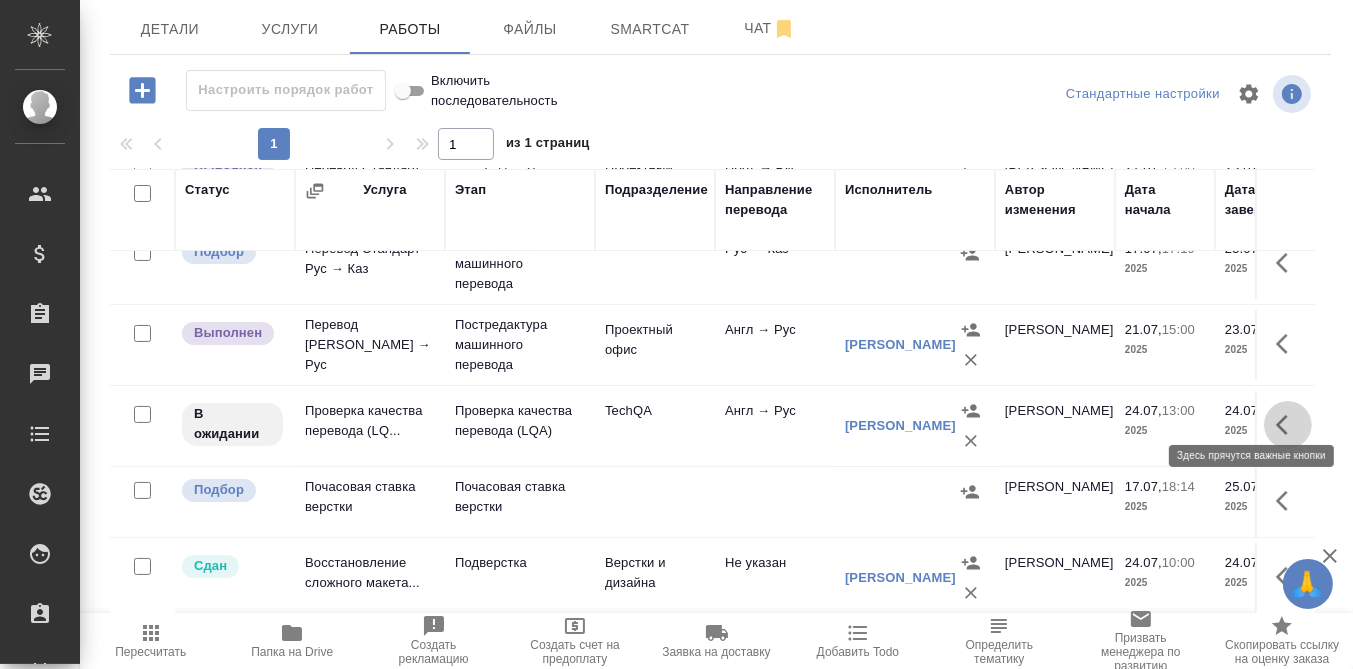 click 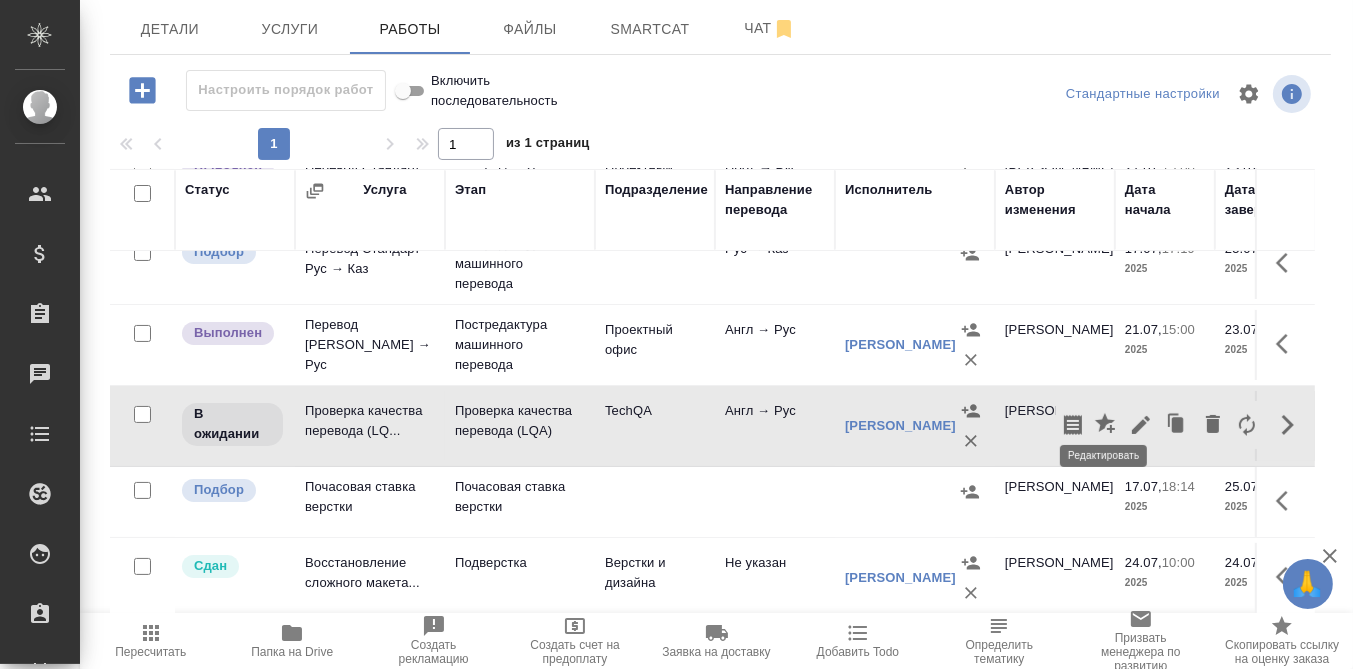 click 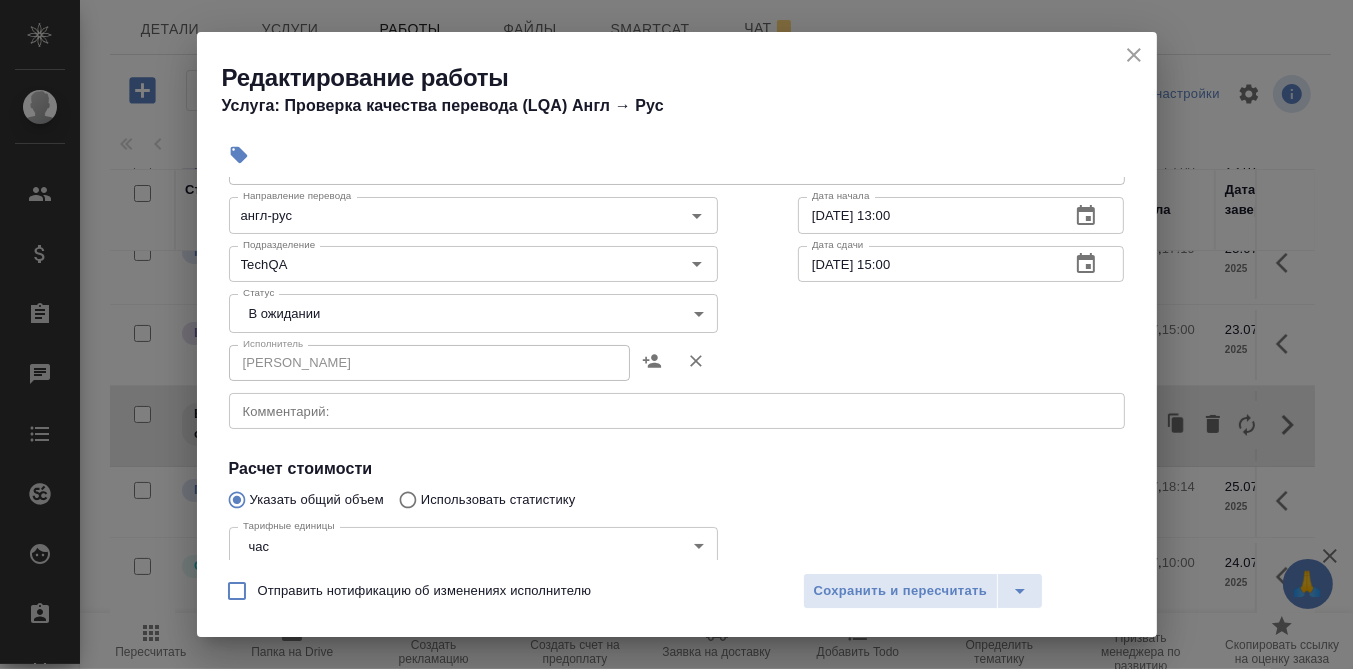 scroll, scrollTop: 124, scrollLeft: 0, axis: vertical 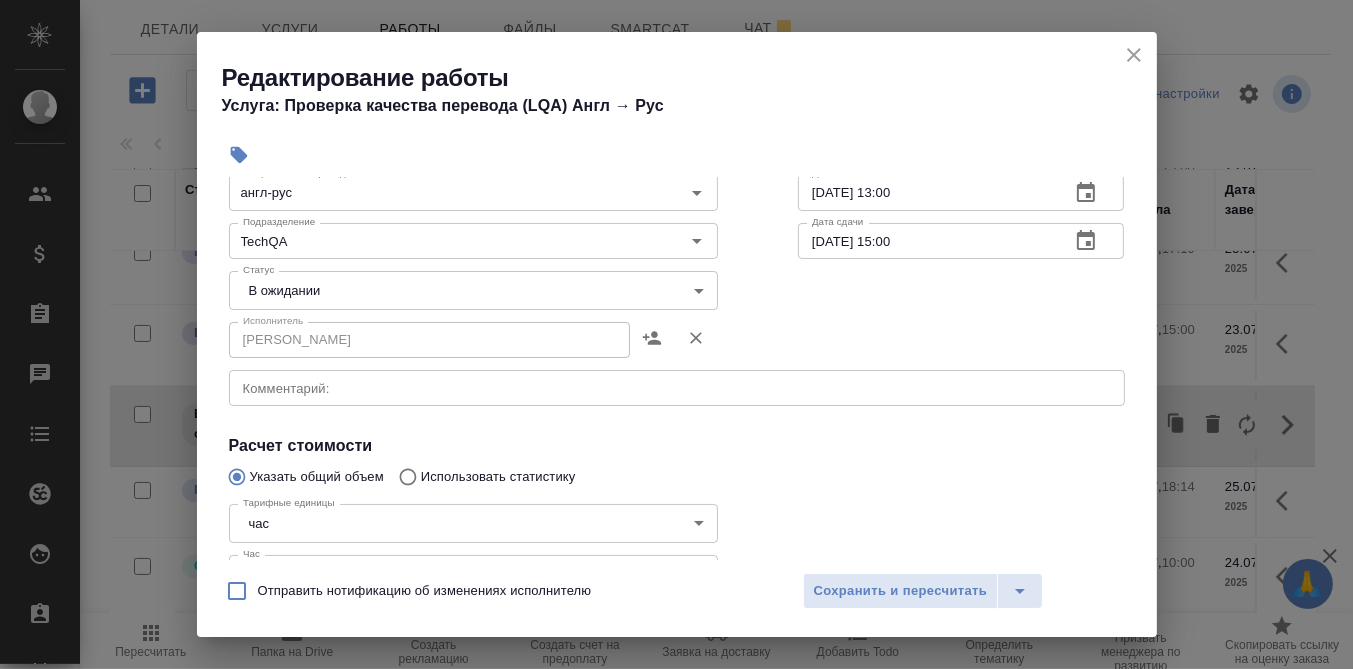 click on "🙏 .cls-1
fill:#fff;
AWATERA Румянцева Дарья d.rumyantseva Клиенты Спецификации Заказы 0 Чаты Todo Проекты SC Исполнители Кандидаты Работы Входящие заявки Заявки на доставку Рекламации Проекты процессинга Конференции Выйти C3_Haier-809 В работе inProgress Нормальный normal Кратко детали заказа Ответственная команда: Технический Клиент: Хайер Электрикал Эпплаенсиз Рус Договор: ТР24-1402 Дата создания: 17.07.2025, 16:58 Дата сдачи: 25.07.2025, 10:00 Итого: 13 441,32 ₽ К оплате: 13 441,32 ₽ Маржинальность: 96% Требования к верстке: 19.01.2024 17:54 Проверено: Петрова Валерия Детали Услуги Работы Файлы Smartcat" at bounding box center (676, 334) 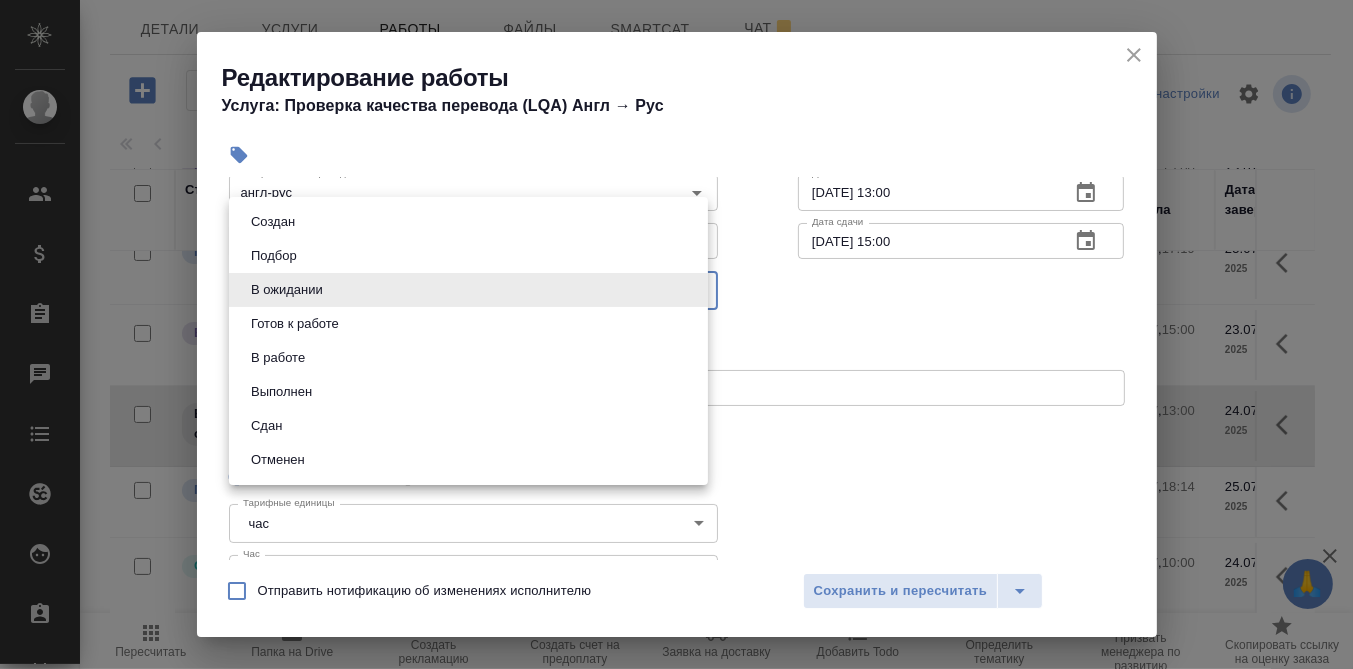 click on "В работе" at bounding box center [468, 358] 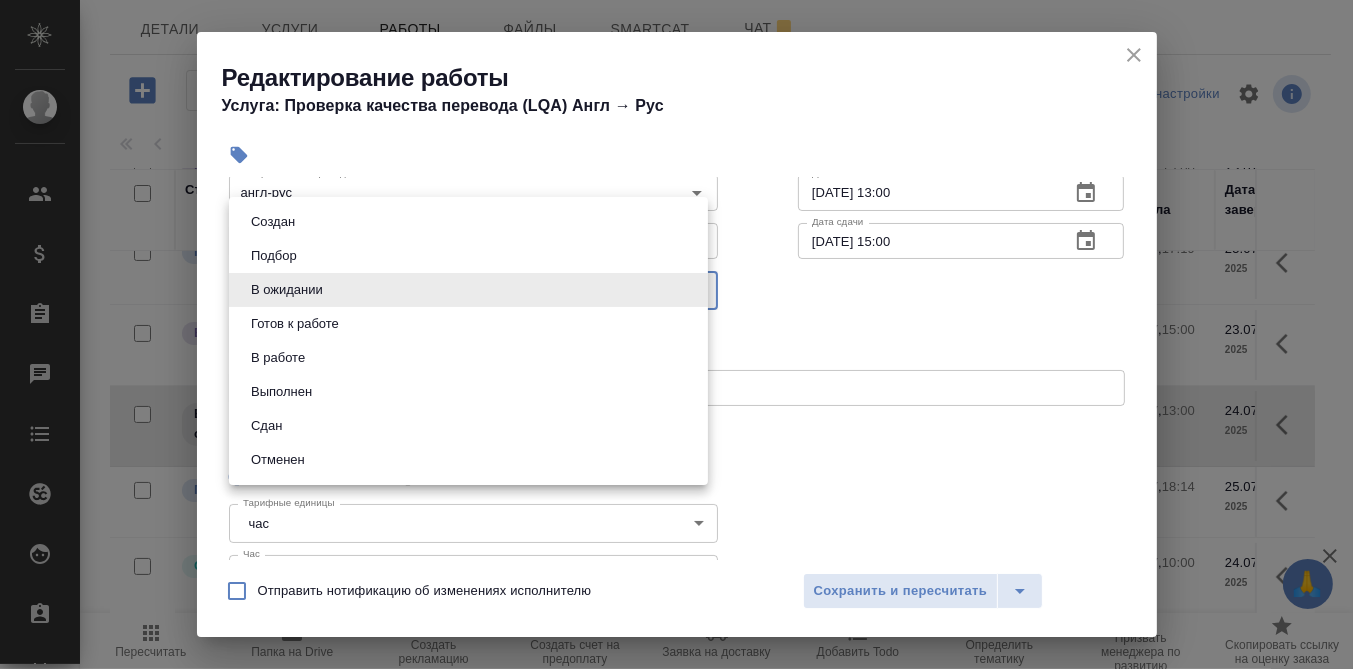 type on "inProgress" 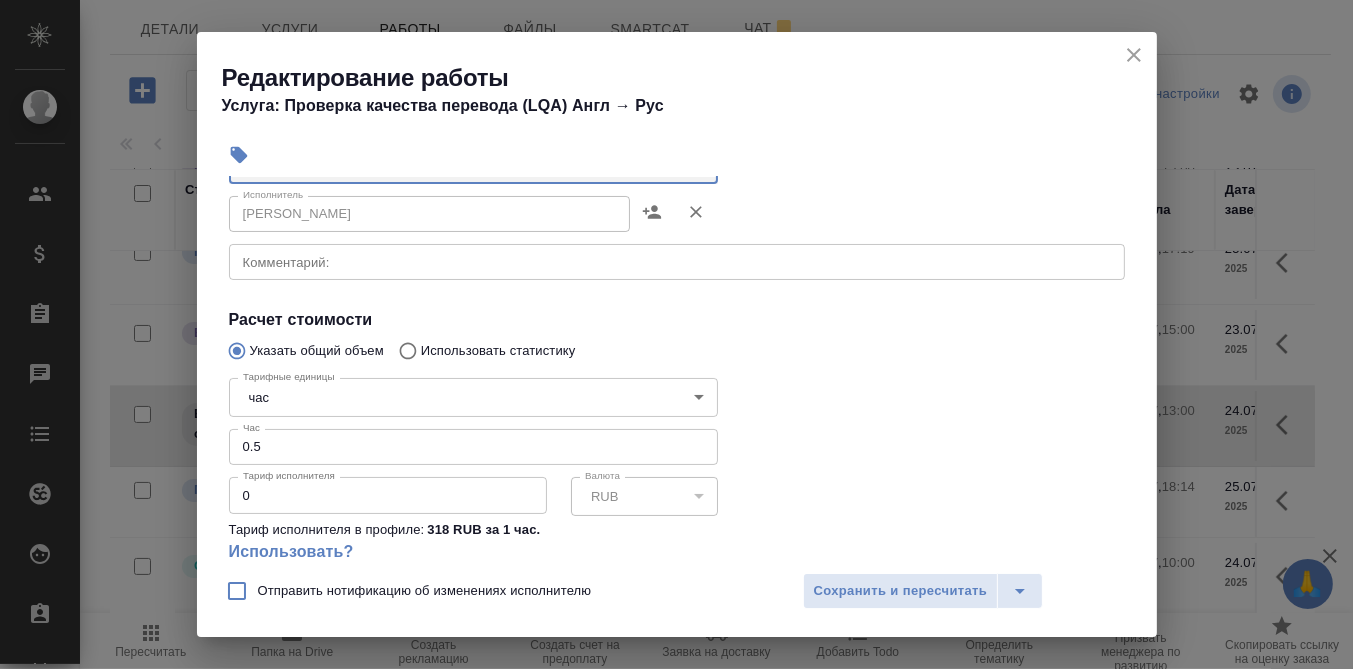 scroll, scrollTop: 375, scrollLeft: 0, axis: vertical 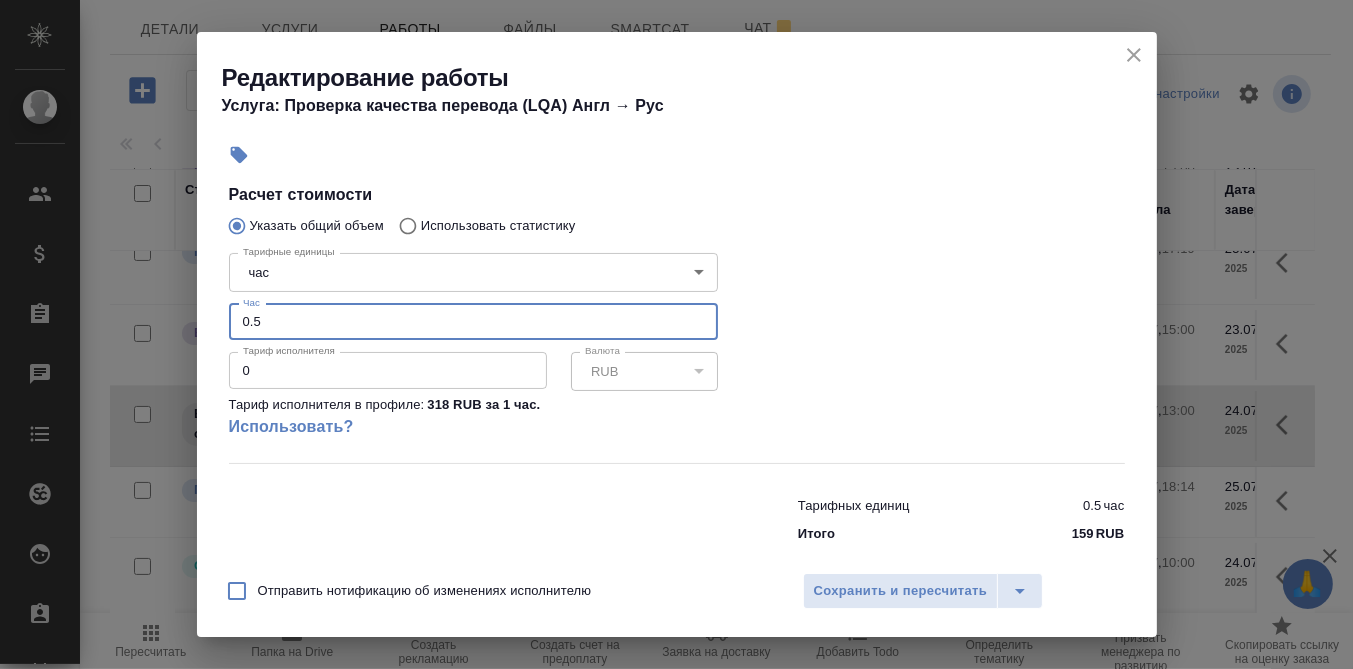 drag, startPoint x: 248, startPoint y: 321, endPoint x: 238, endPoint y: 323, distance: 10.198039 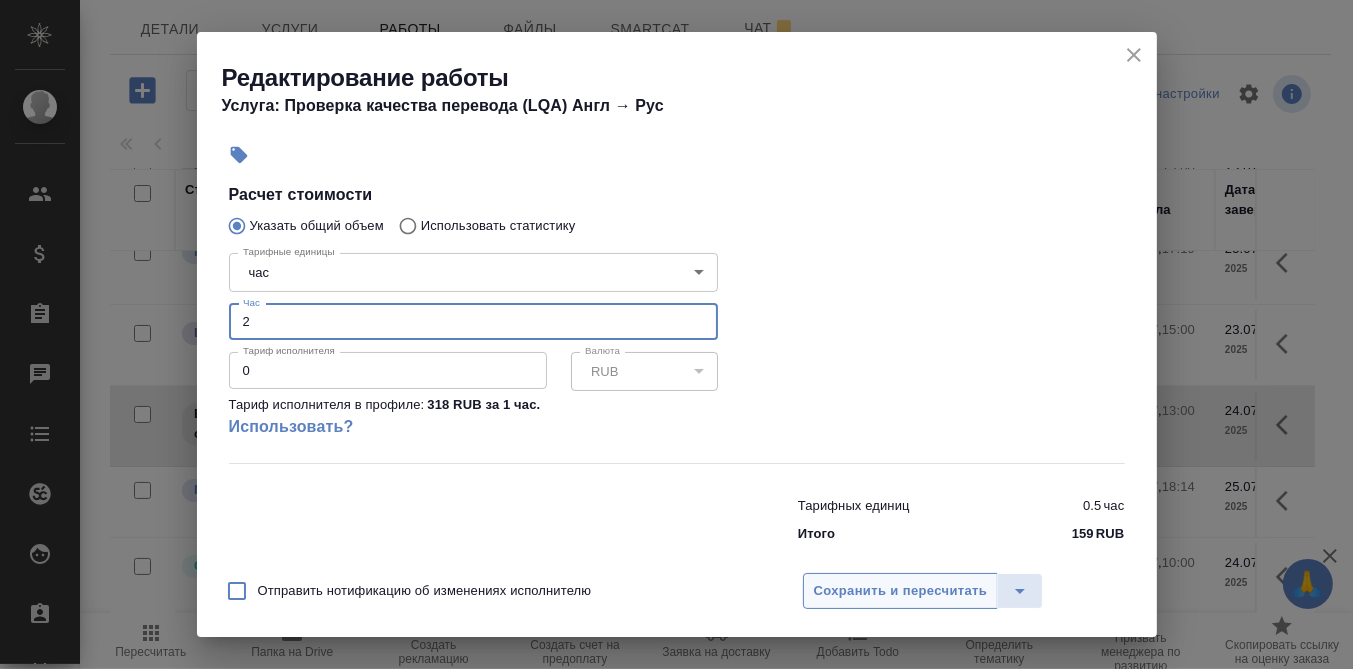 type on "2" 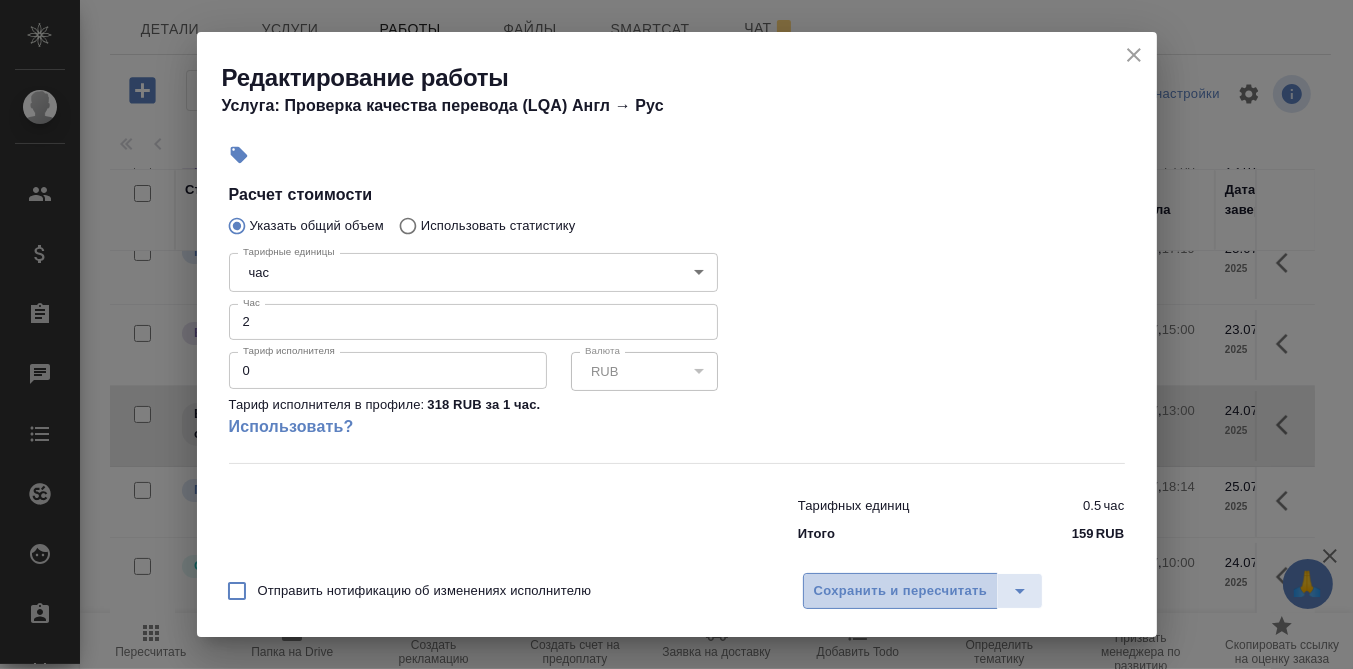 click on "Сохранить и пересчитать" at bounding box center [901, 591] 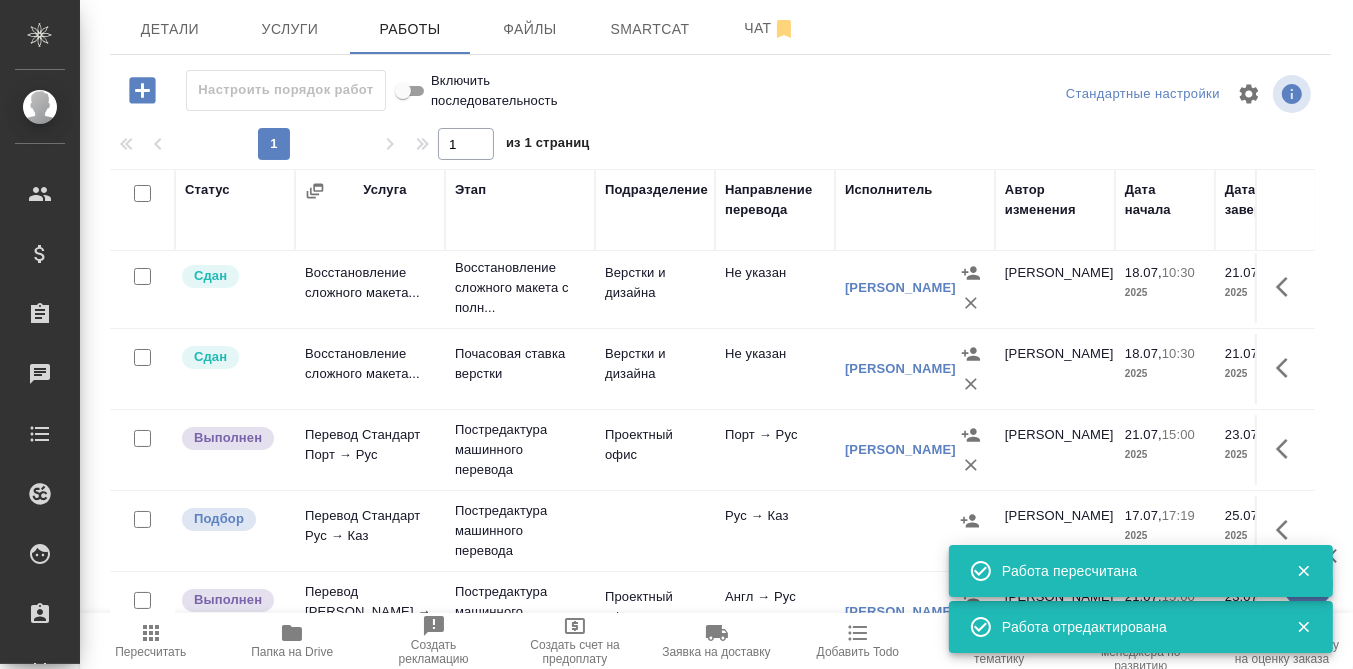 scroll, scrollTop: 0, scrollLeft: 0, axis: both 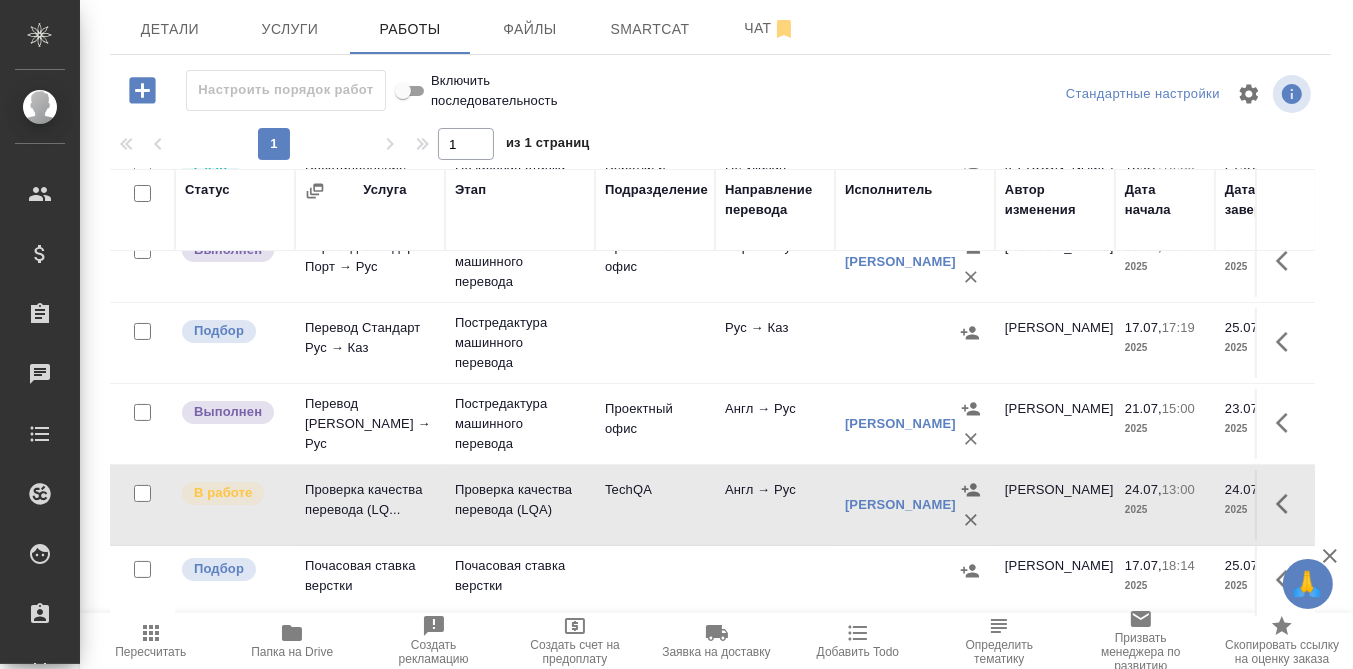 click 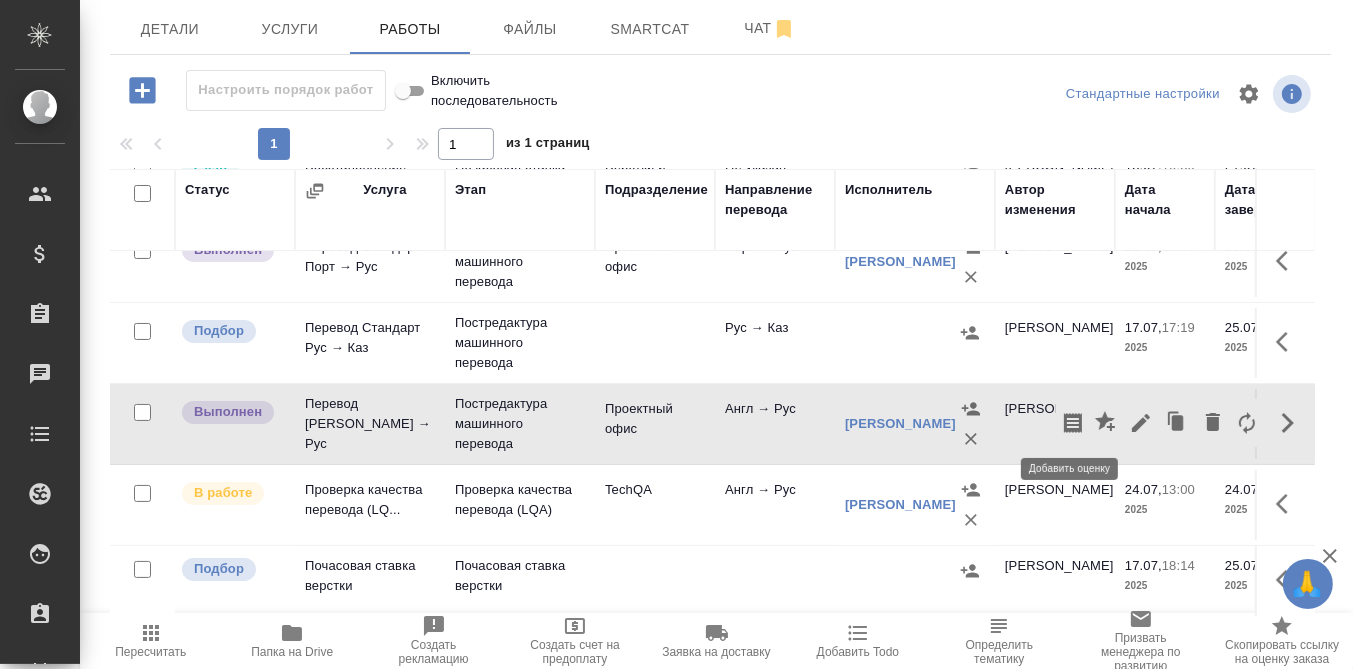 click 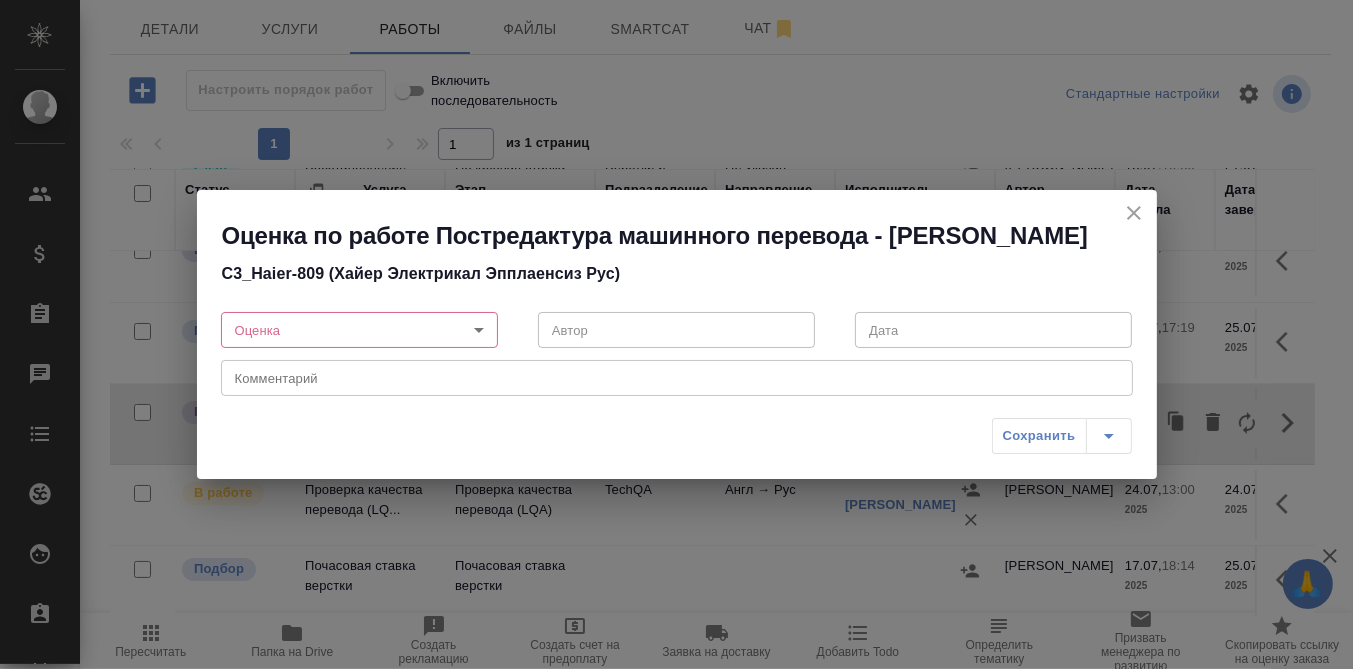 click on "🙏 .cls-1
fill:#fff;
AWATERA Румянцева Дарья d.rumyantseva Клиенты Спецификации Заказы 0 Чаты Todo Проекты SC Исполнители Кандидаты Работы Входящие заявки Заявки на доставку Рекламации Проекты процессинга Конференции Выйти C3_Haier-809 В работе inProgress Нормальный normal Кратко детали заказа Ответственная команда: Технический Клиент: Хайер Электрикал Эпплаенсиз Рус Договор: ТР24-1402 Дата создания: 17.07.2025, 16:58 Дата сдачи: 25.07.2025, 10:00 Итого: 13 441,32 ₽ К оплате: 13 441,32 ₽ Маржинальность: 96% Требования к верстке: 19.01.2024 17:54 Проверено: Петрова Валерия Детали Услуги Работы Файлы Smartcat" at bounding box center (676, 334) 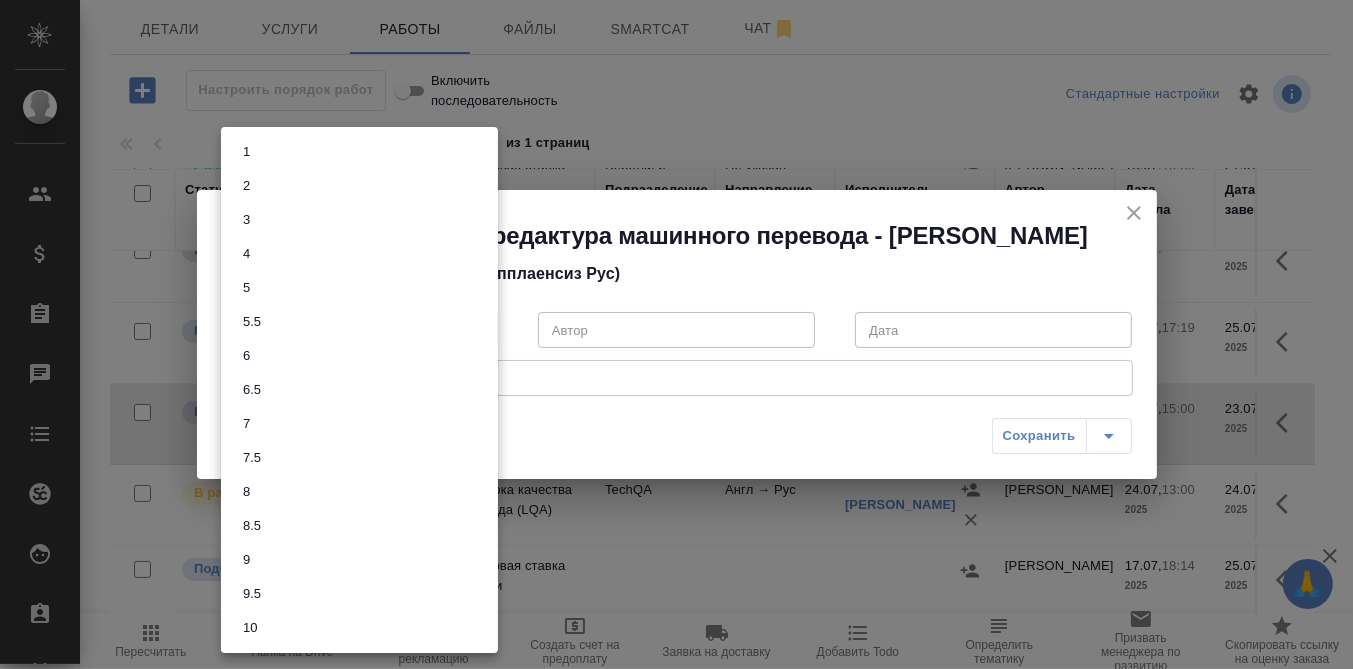 click on "5.5" at bounding box center (252, 322) 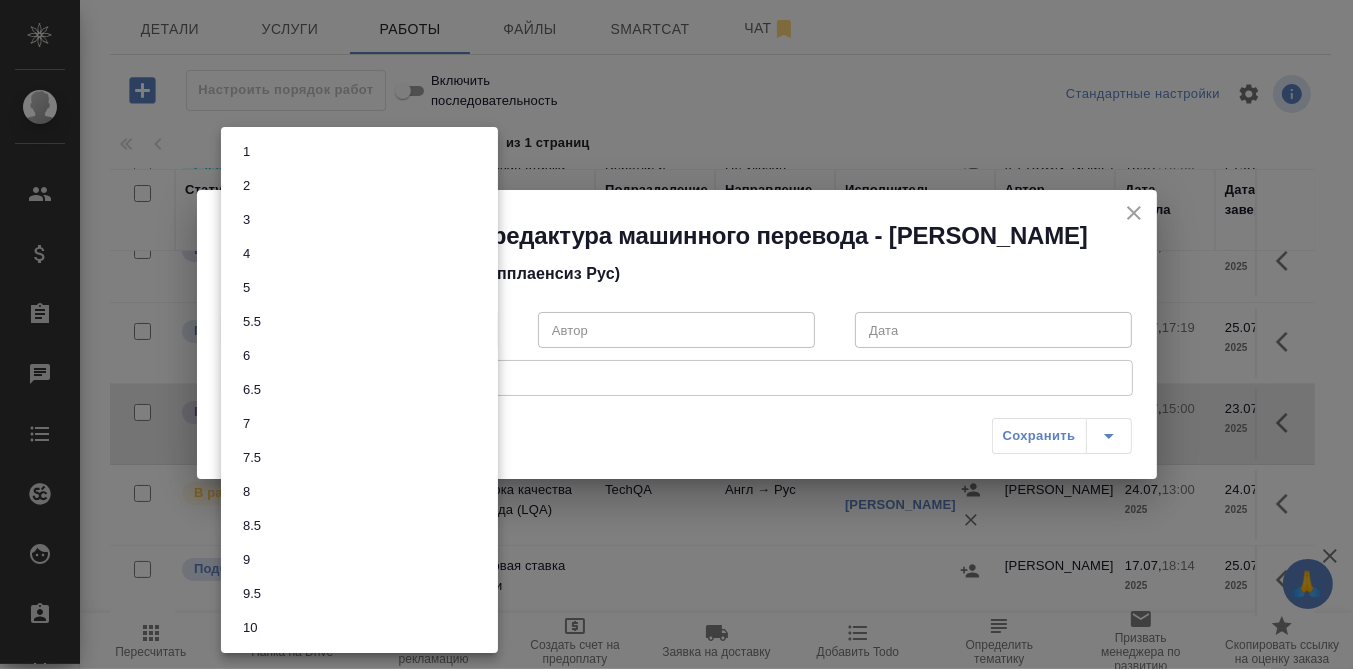 type on "5.5" 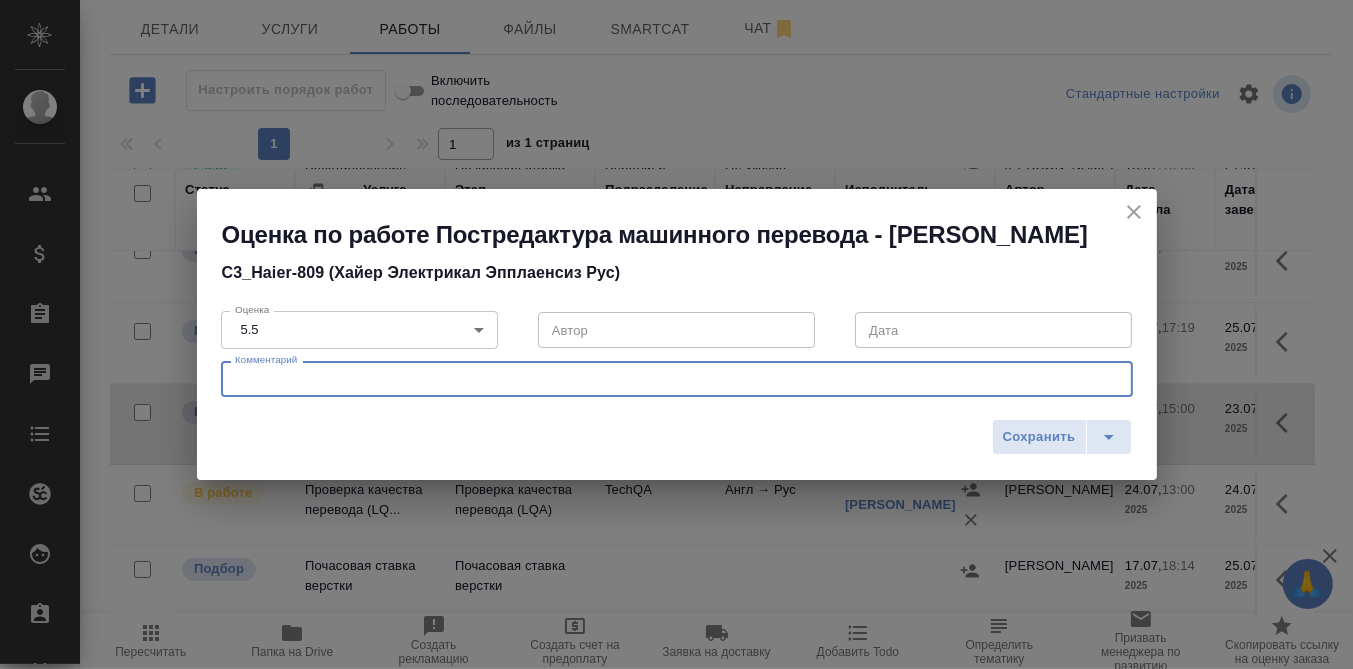 click at bounding box center [677, 379] 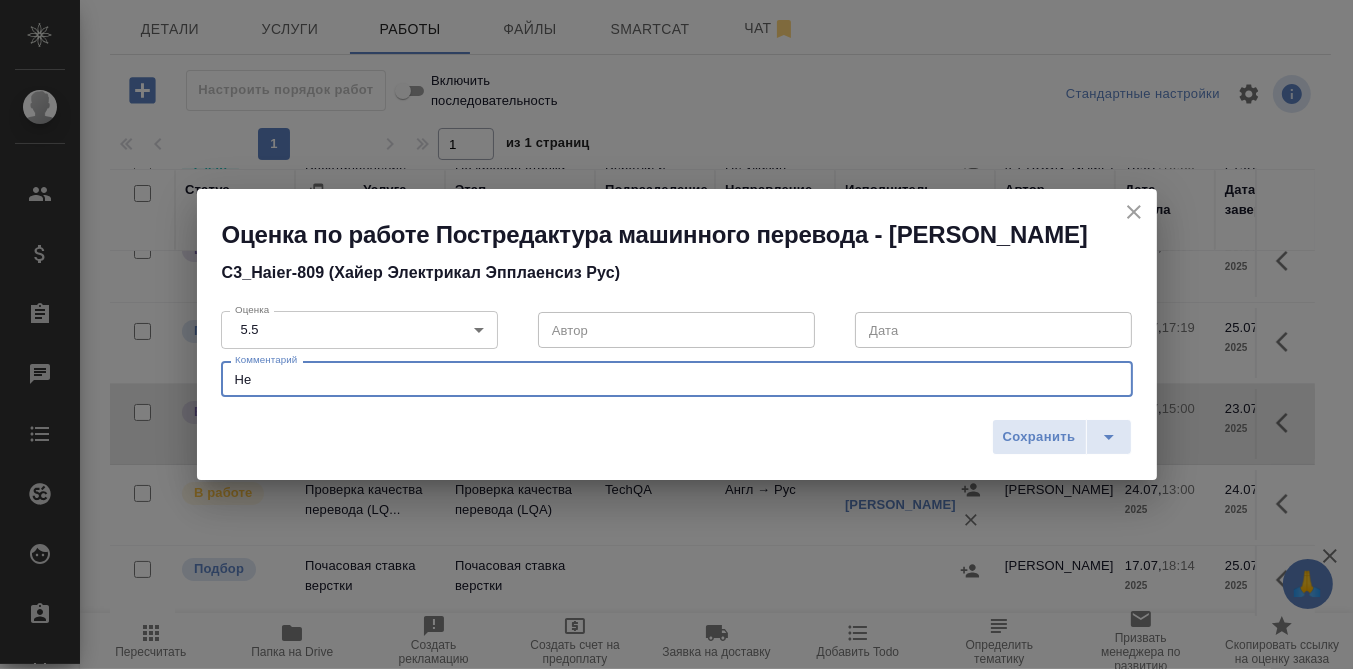 type on "Н" 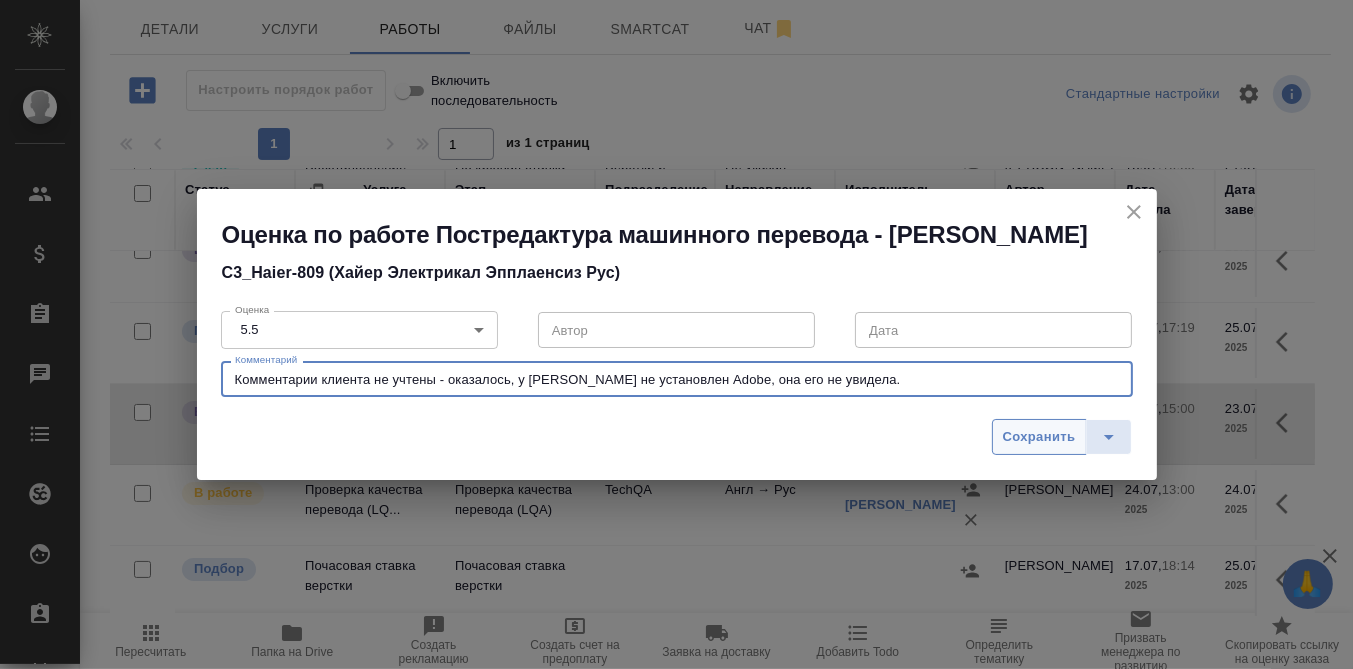 type on "Комментарии клиента не учтены - оказалось, у Саши не установлен Adobe, она его не увидела." 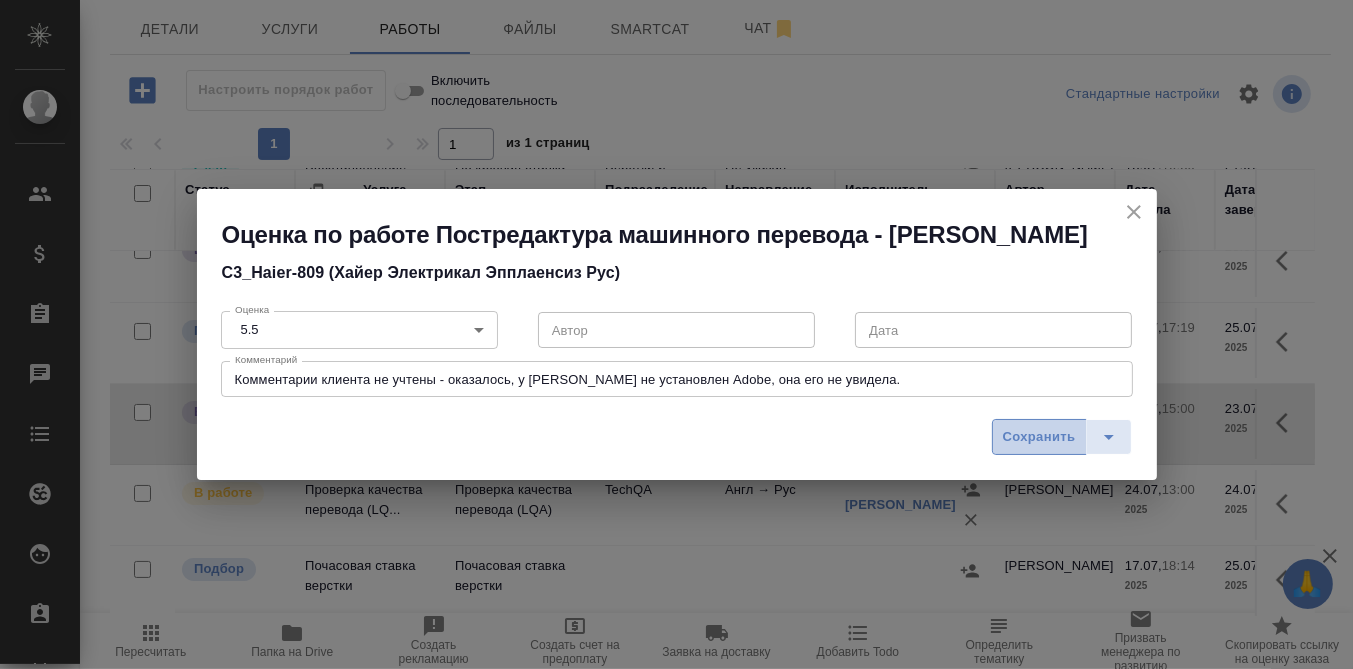 click on "Сохранить" at bounding box center [1039, 437] 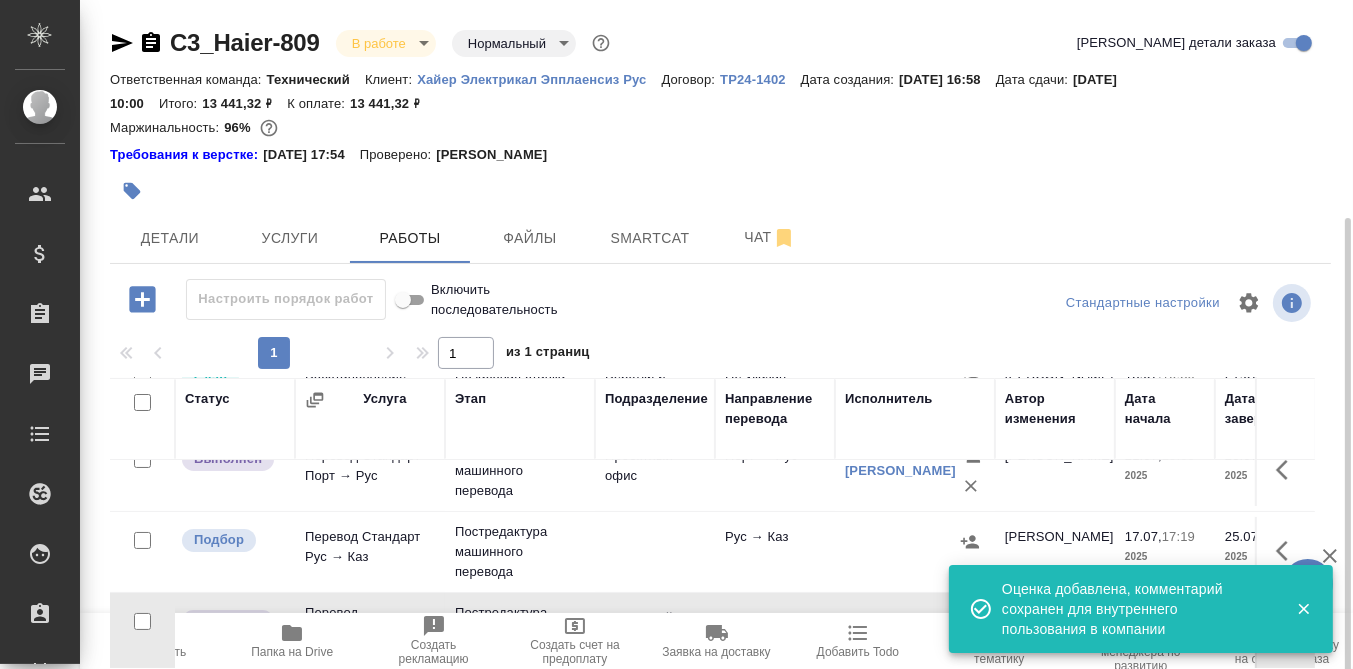 scroll, scrollTop: 209, scrollLeft: 0, axis: vertical 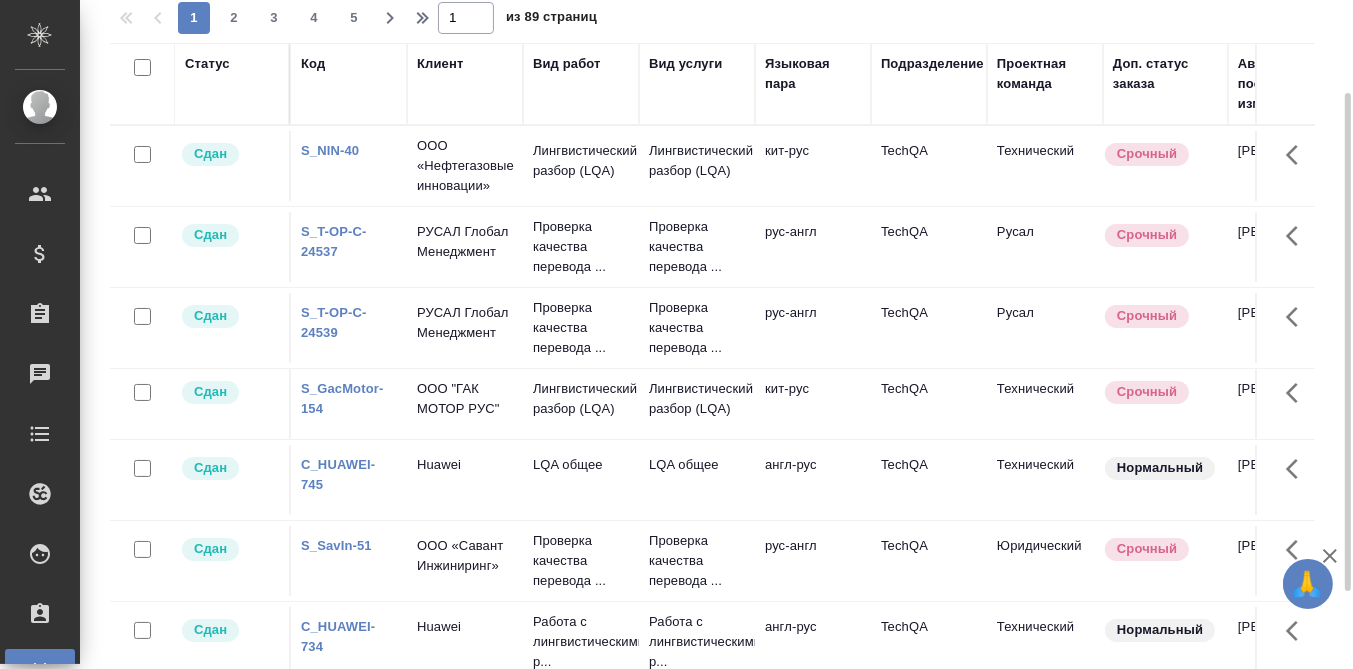 click on "S_GacMotor-154" at bounding box center [342, 398] 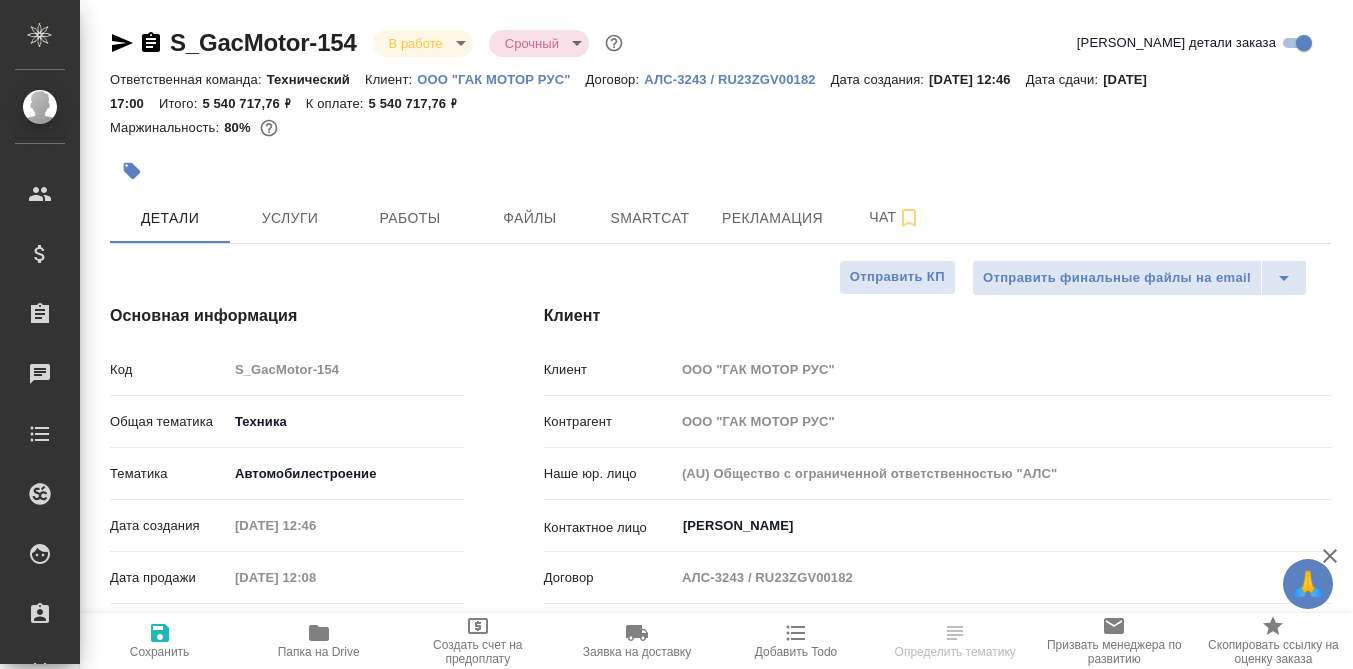 select on "RU" 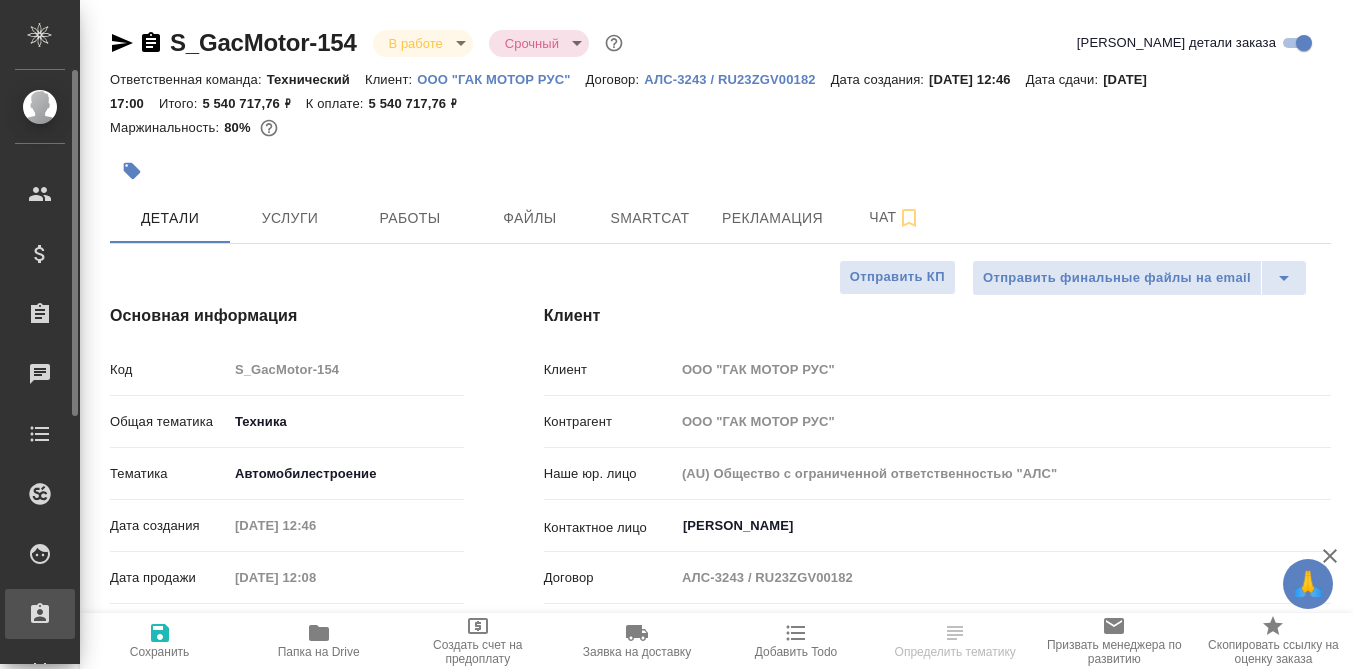 scroll, scrollTop: 0, scrollLeft: 0, axis: both 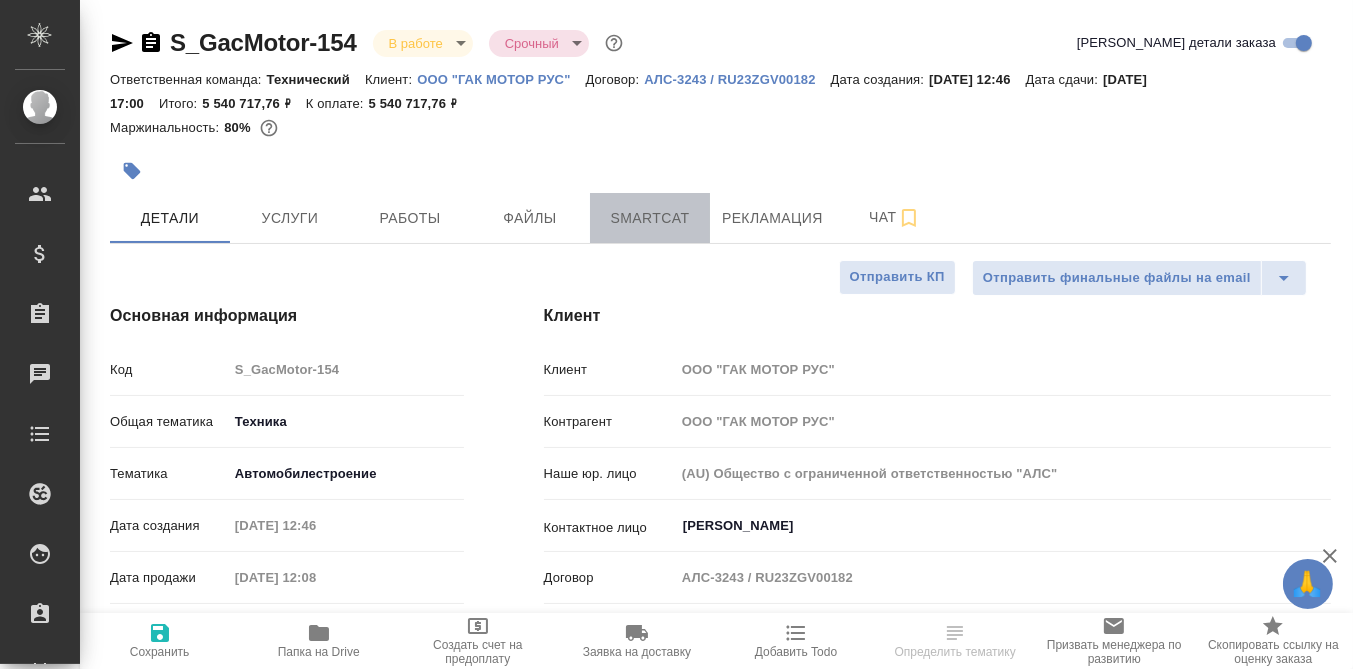 click on "Smartcat" at bounding box center [650, 218] 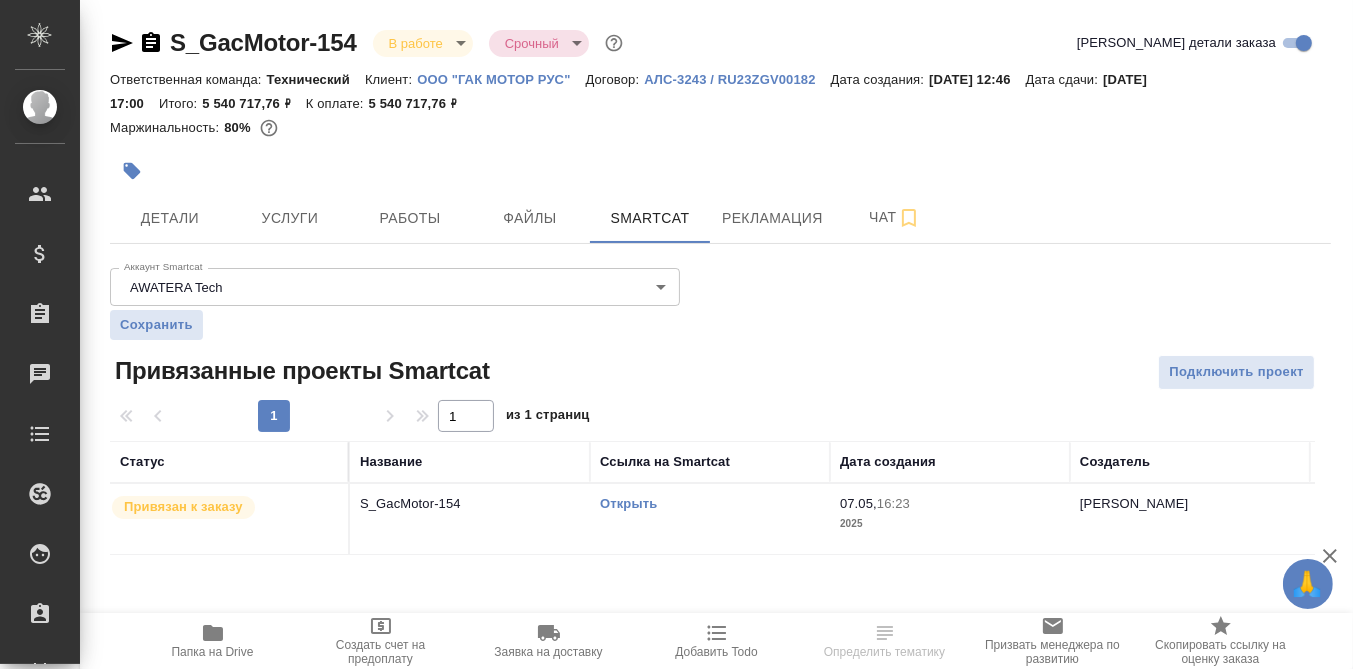 click on "Открыть" at bounding box center [628, 503] 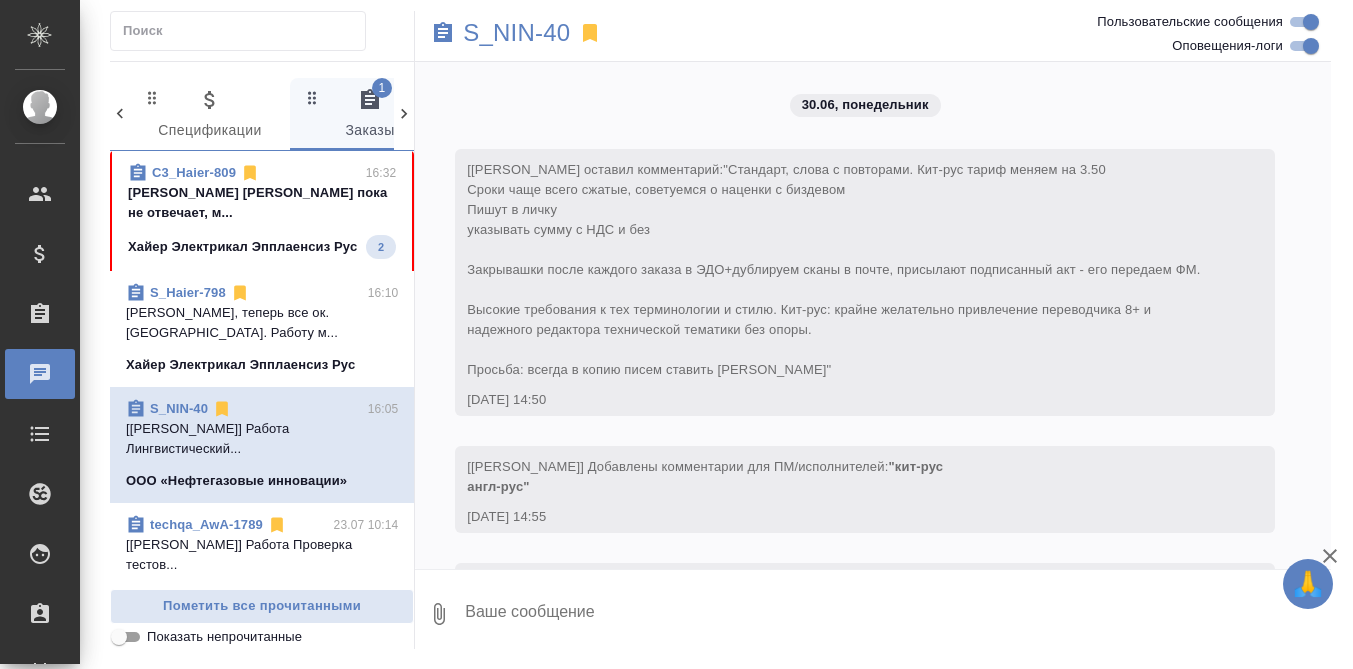 scroll, scrollTop: 0, scrollLeft: 0, axis: both 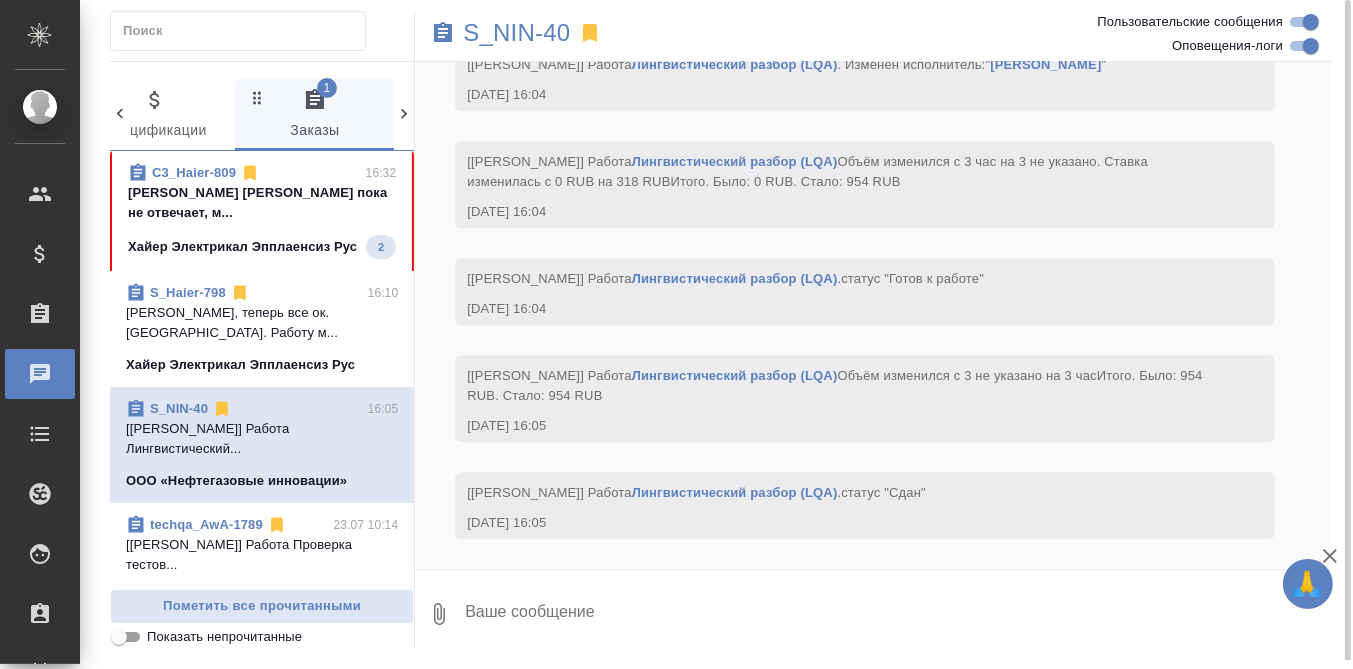 drag, startPoint x: 0, startPoint y: 0, endPoint x: 229, endPoint y: 201, distance: 304.69986 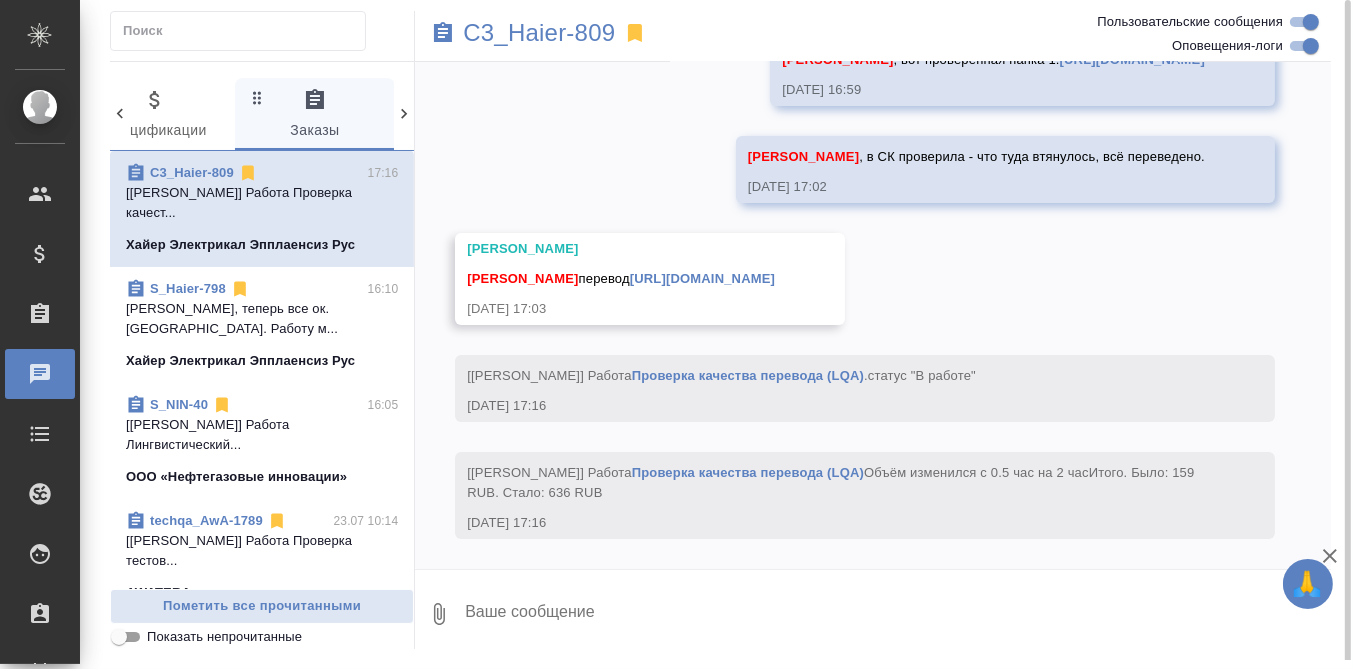 scroll, scrollTop: 22073, scrollLeft: 0, axis: vertical 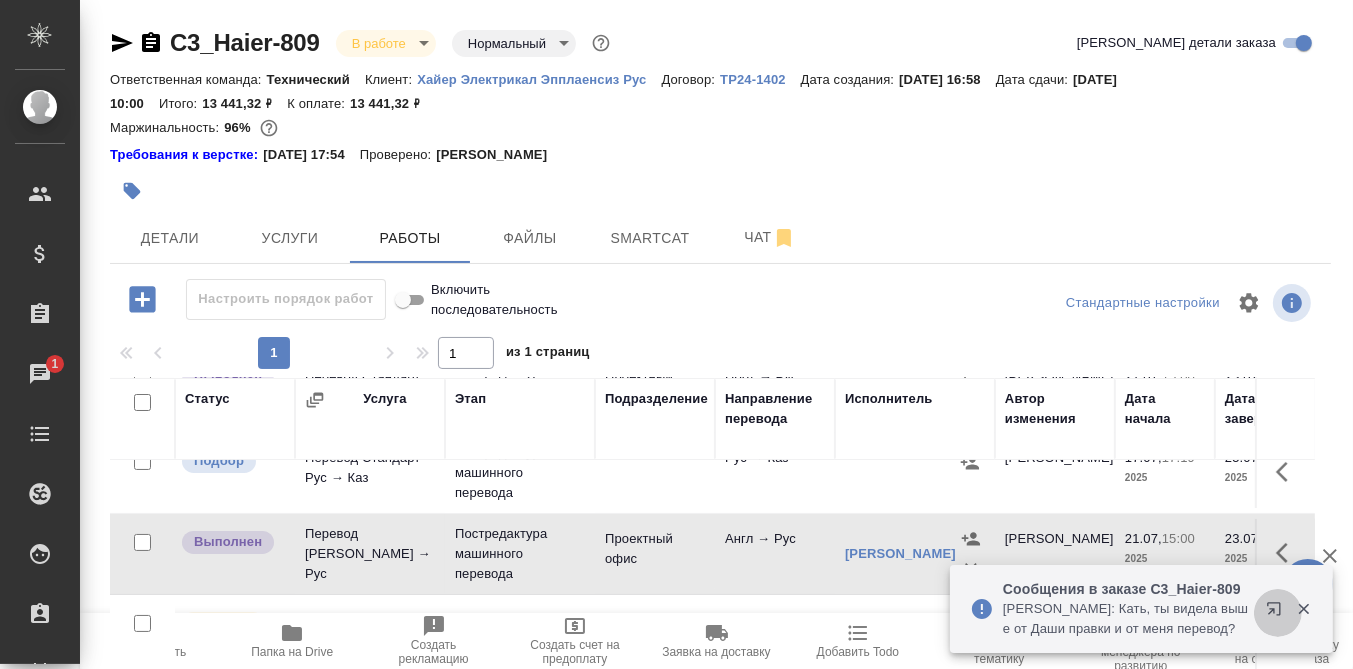 click 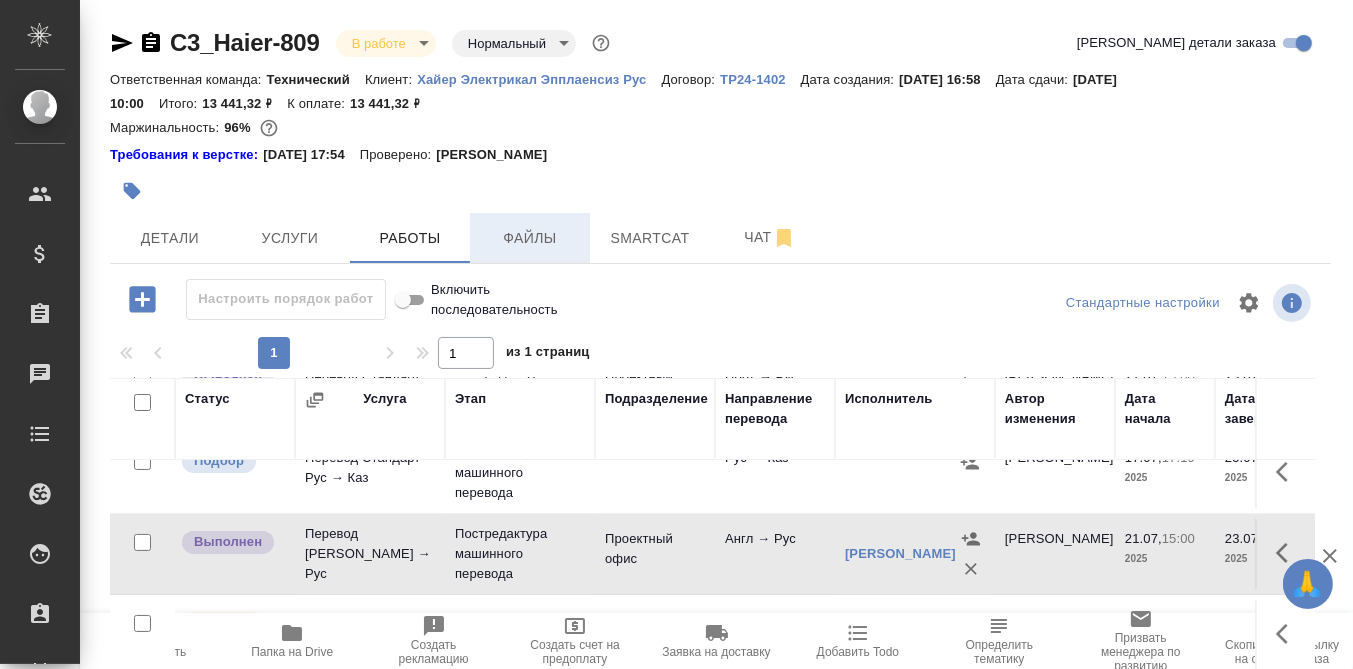 scroll, scrollTop: 124, scrollLeft: 0, axis: vertical 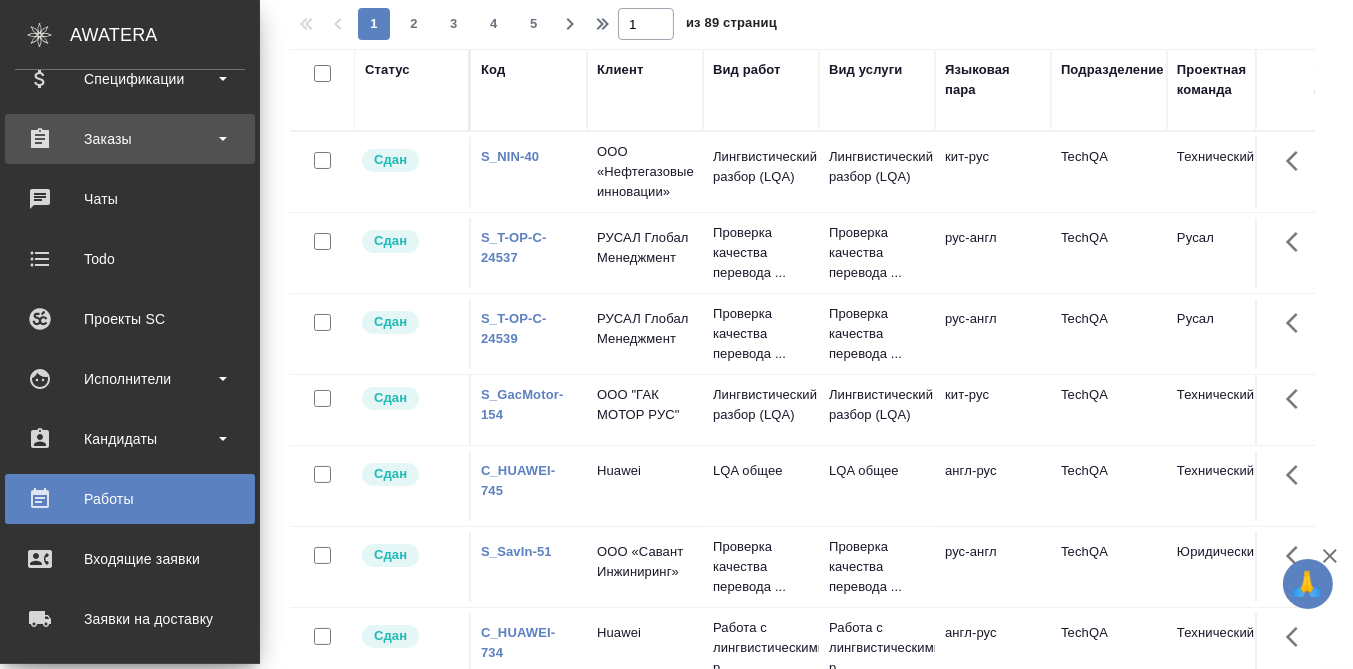 click on "Заказы" at bounding box center (130, 139) 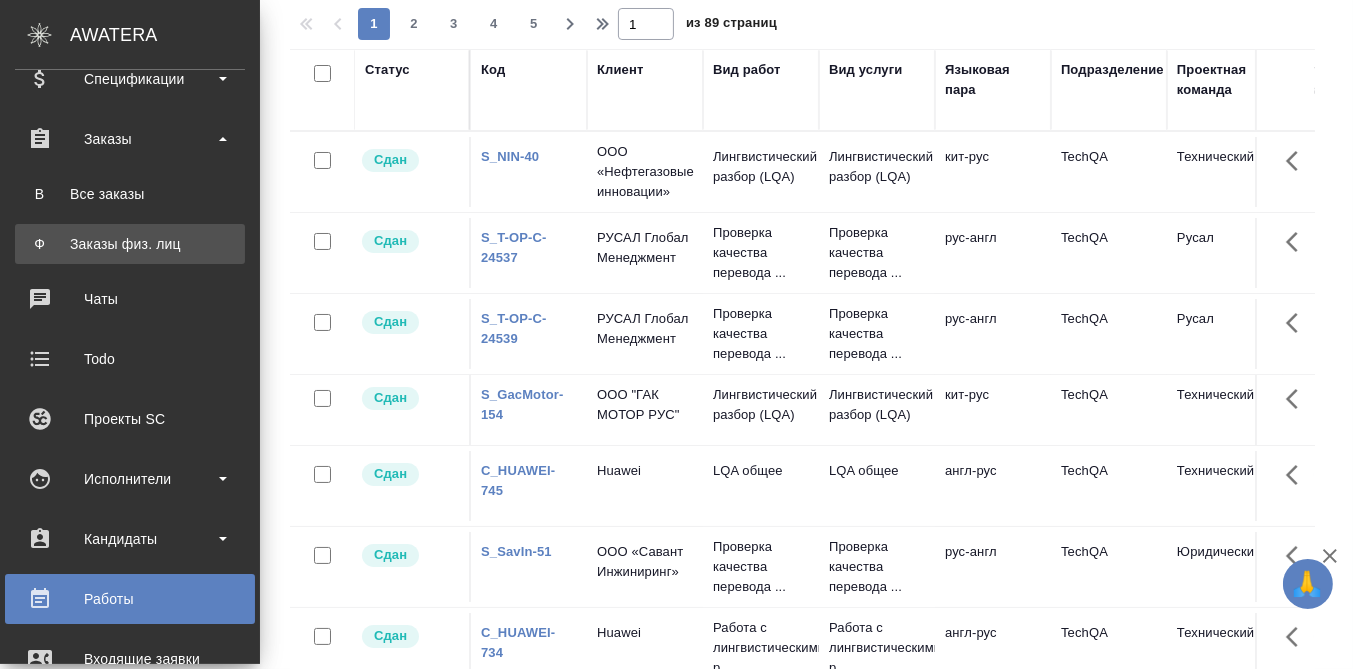 click on "Все заказы" at bounding box center [130, 194] 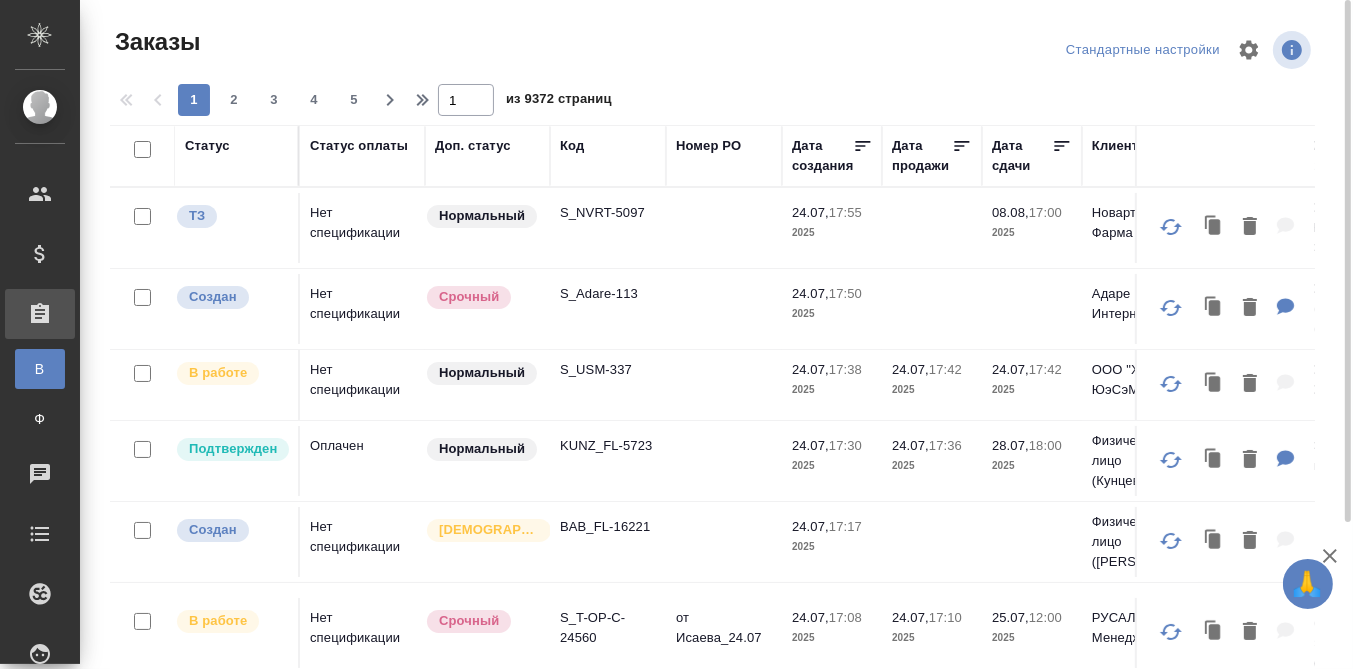 click on "Код" at bounding box center (572, 146) 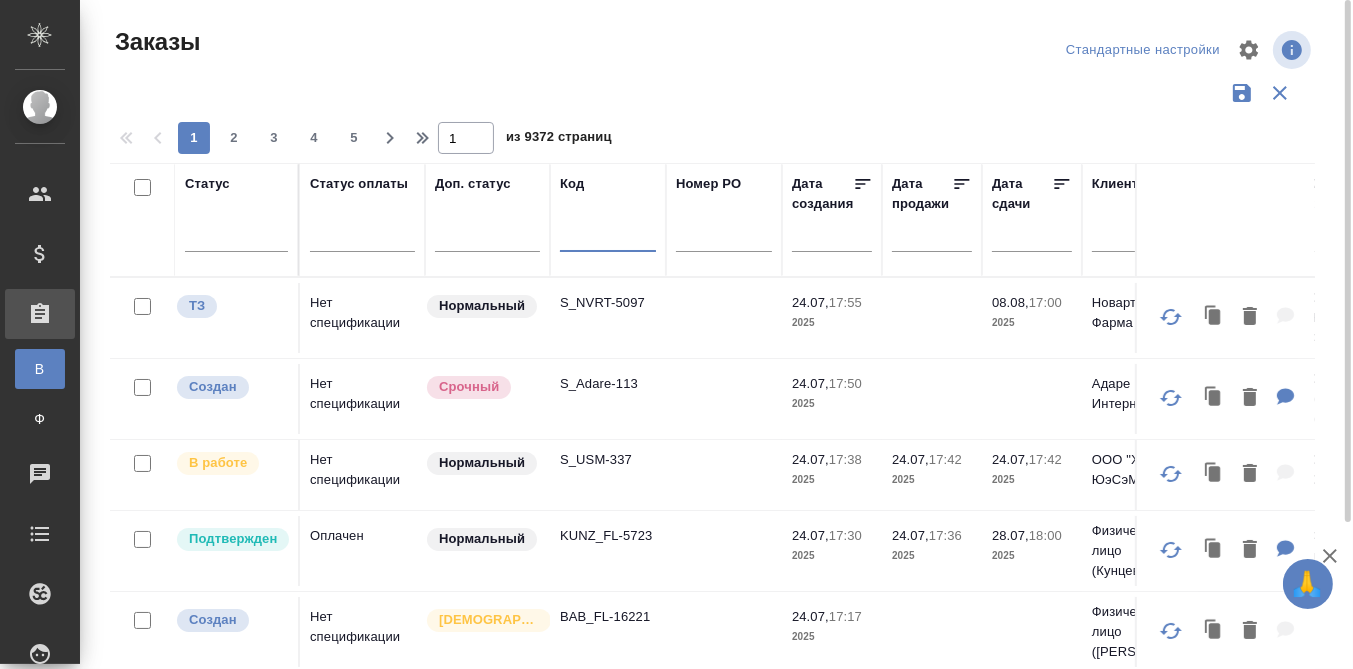 click at bounding box center [608, 239] 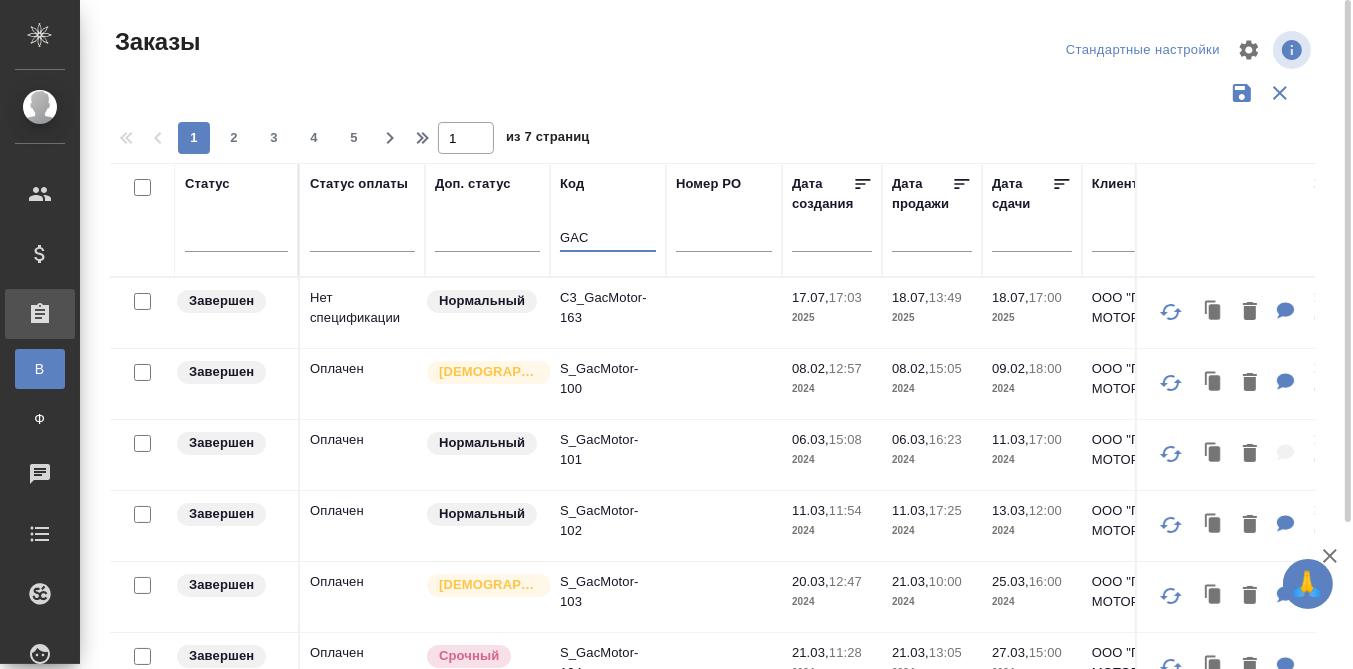 scroll, scrollTop: 224, scrollLeft: 0, axis: vertical 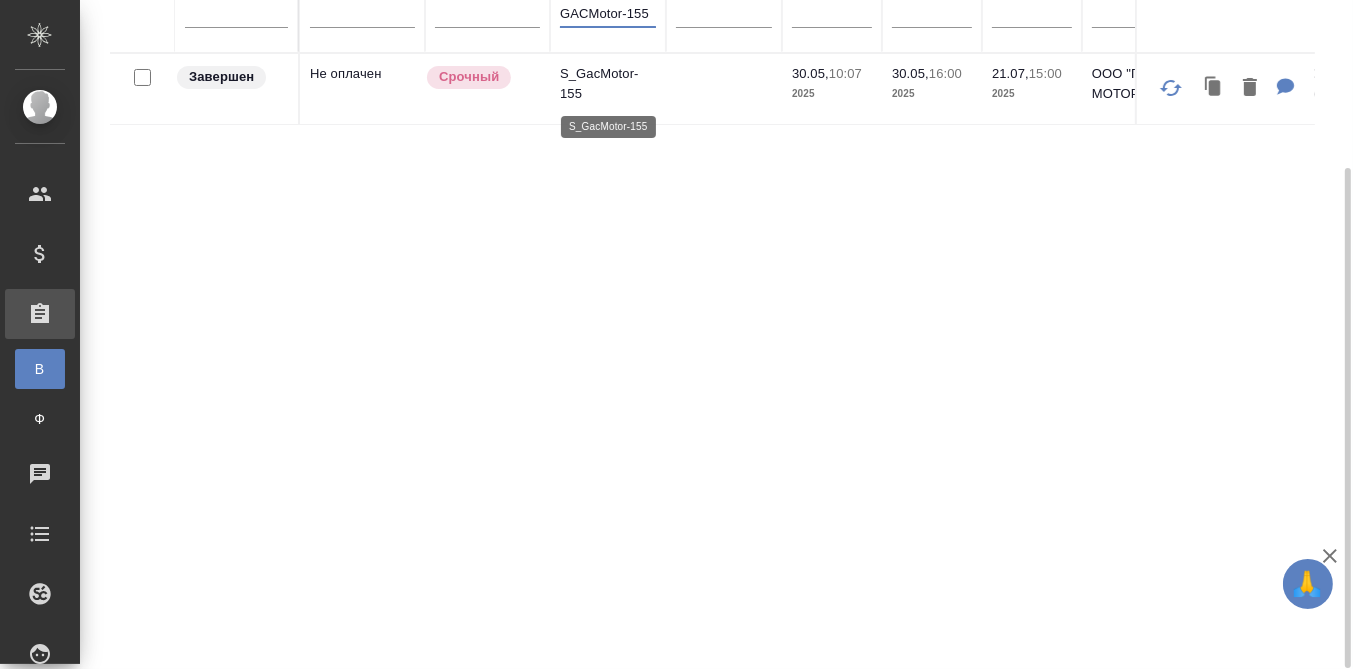 type on "GACMotor-155" 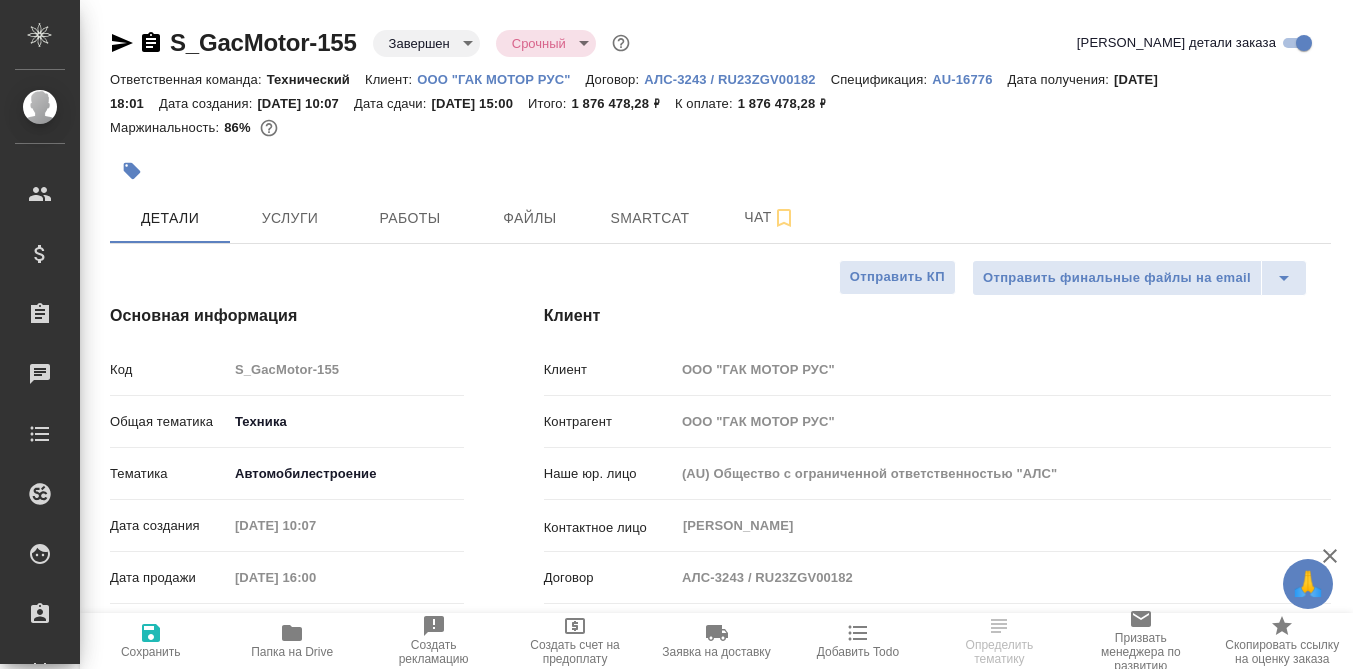 select on "RU" 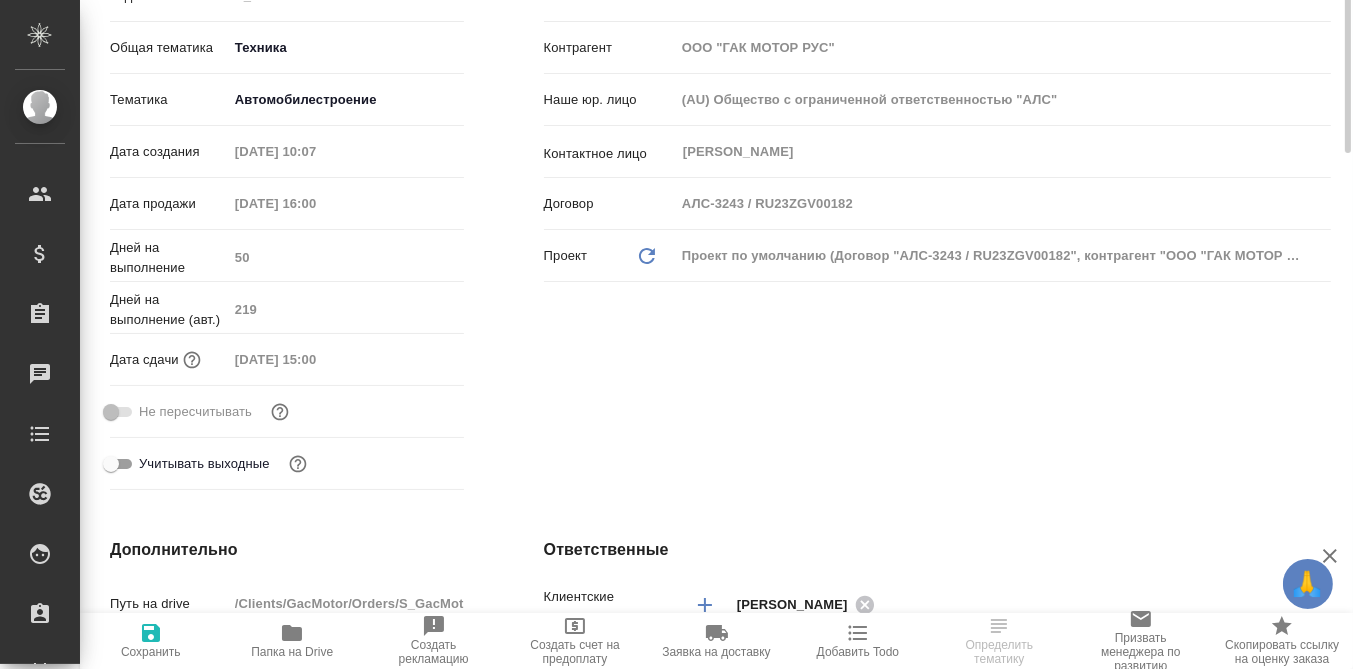 scroll, scrollTop: 0, scrollLeft: 0, axis: both 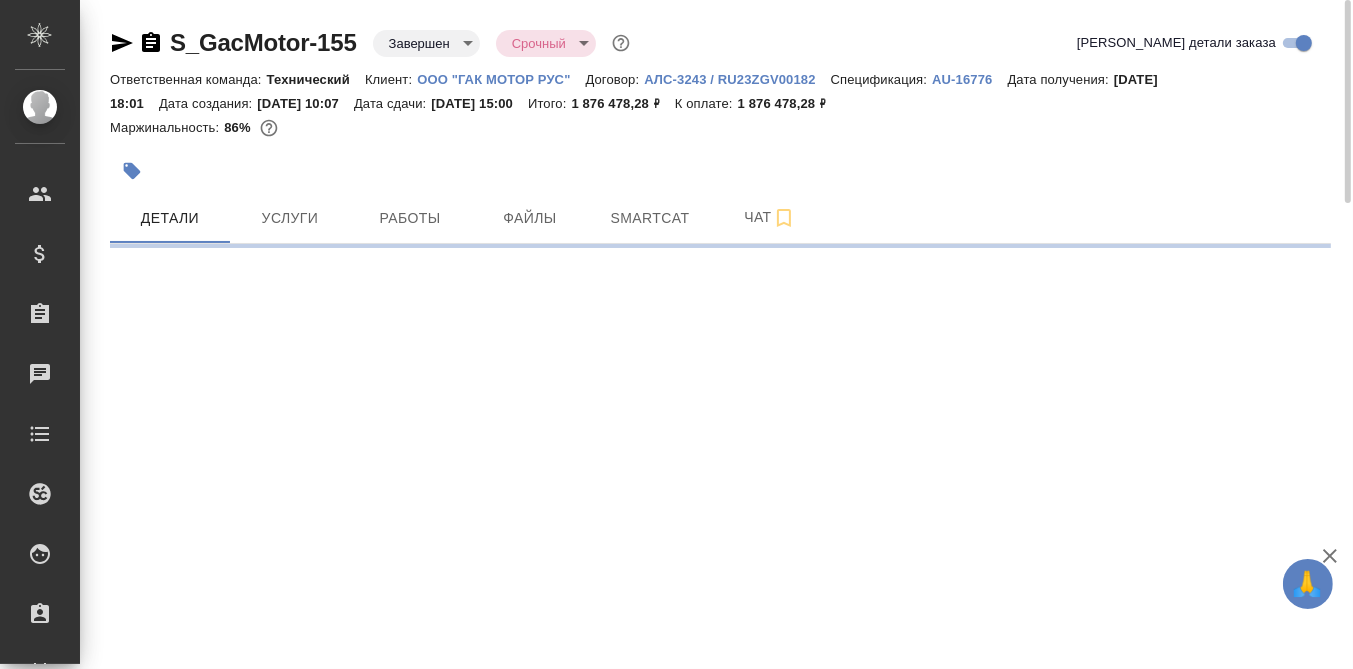 select on "RU" 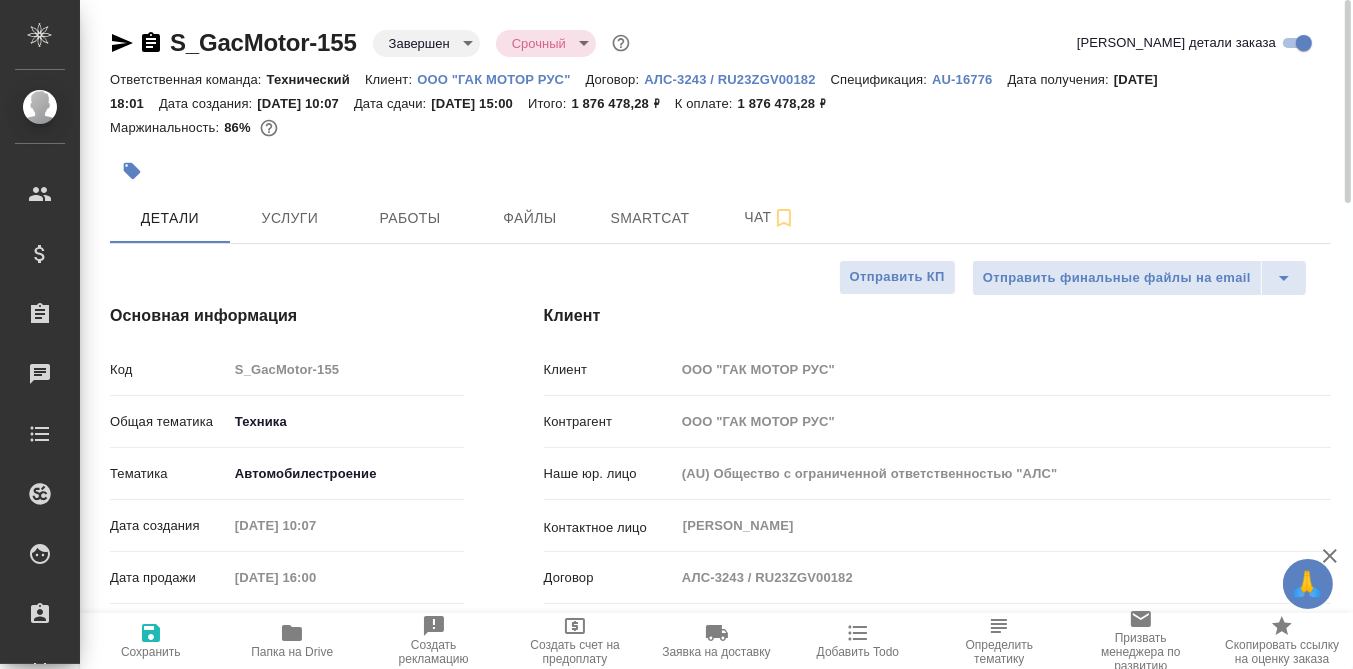 type on "x" 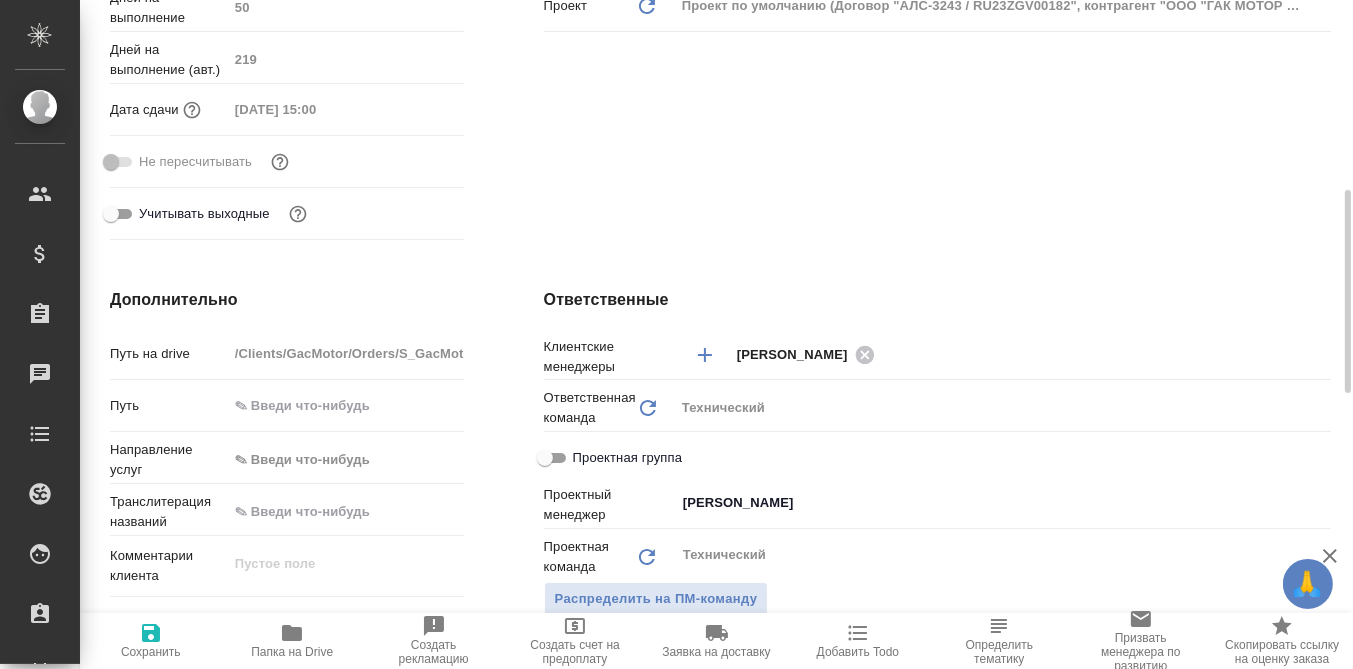 scroll, scrollTop: 748, scrollLeft: 0, axis: vertical 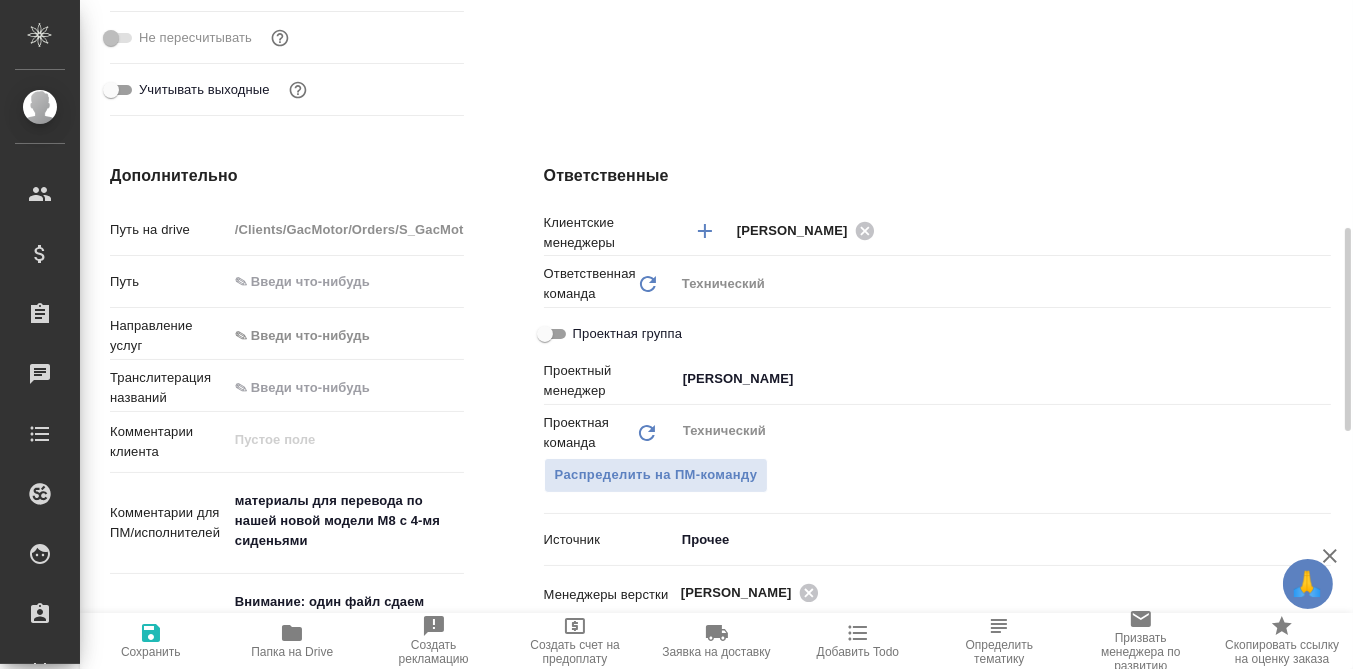 type on "x" 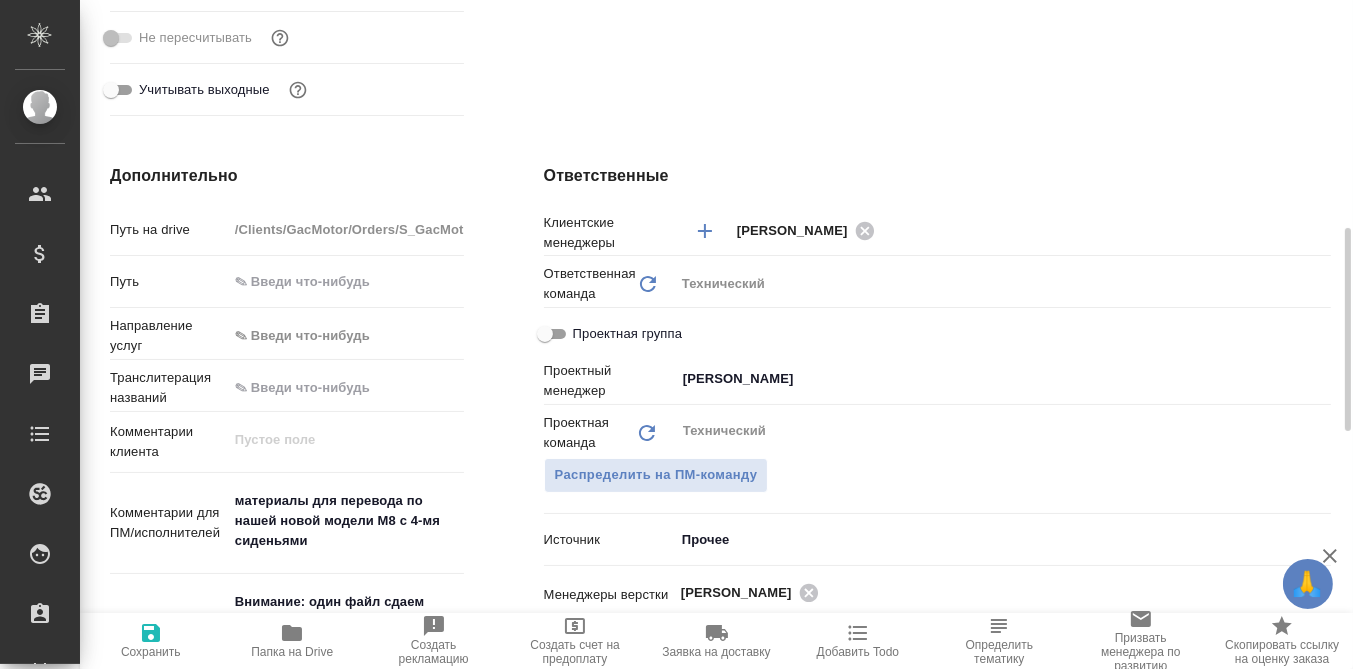 type on "x" 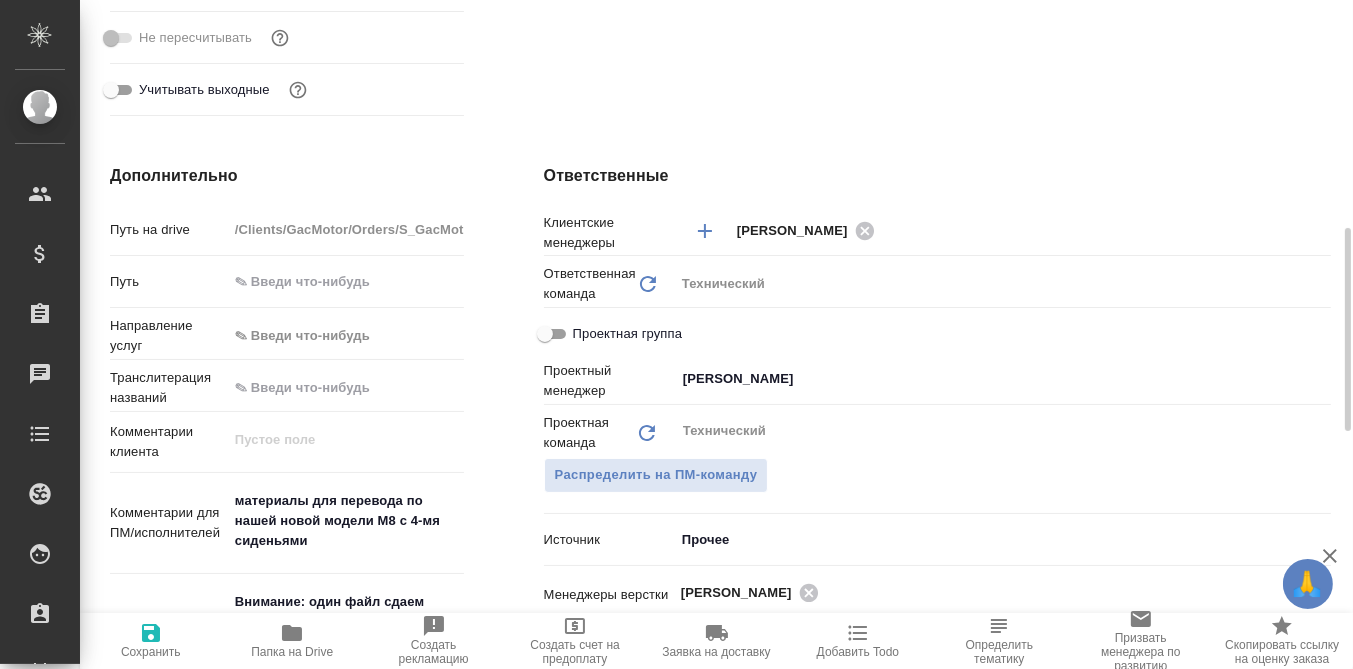 type on "x" 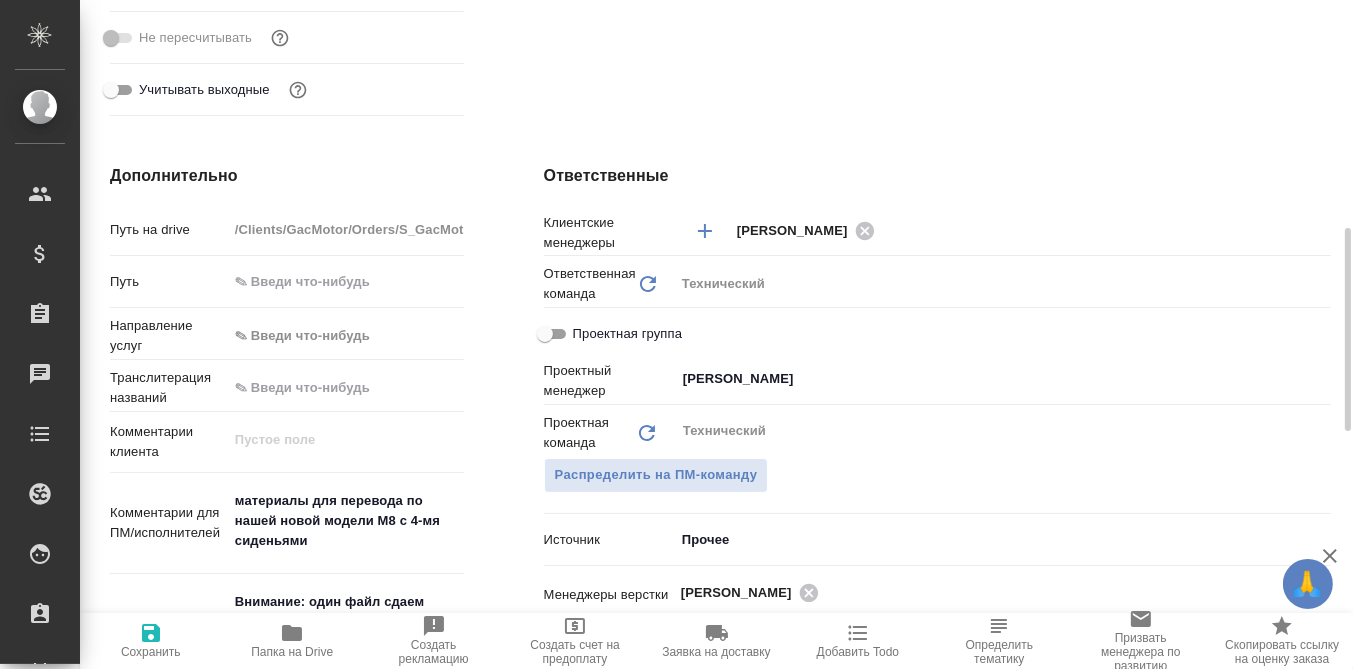 type on "x" 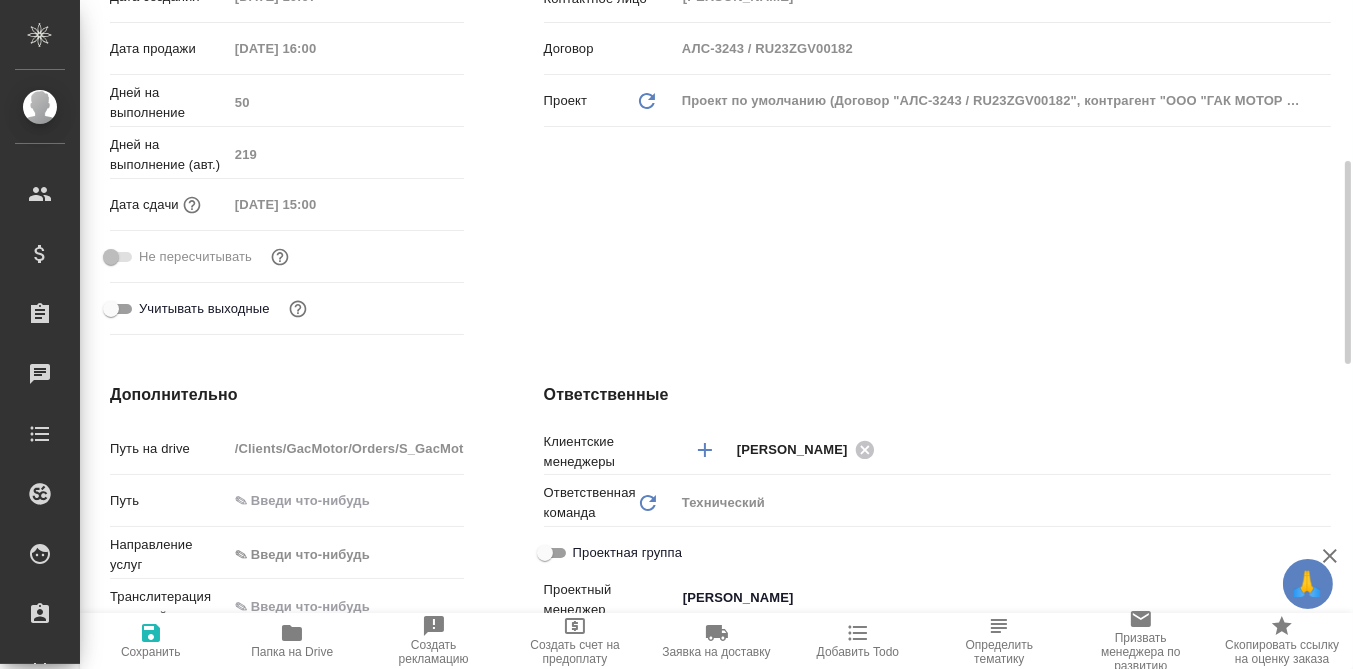 scroll, scrollTop: 404, scrollLeft: 0, axis: vertical 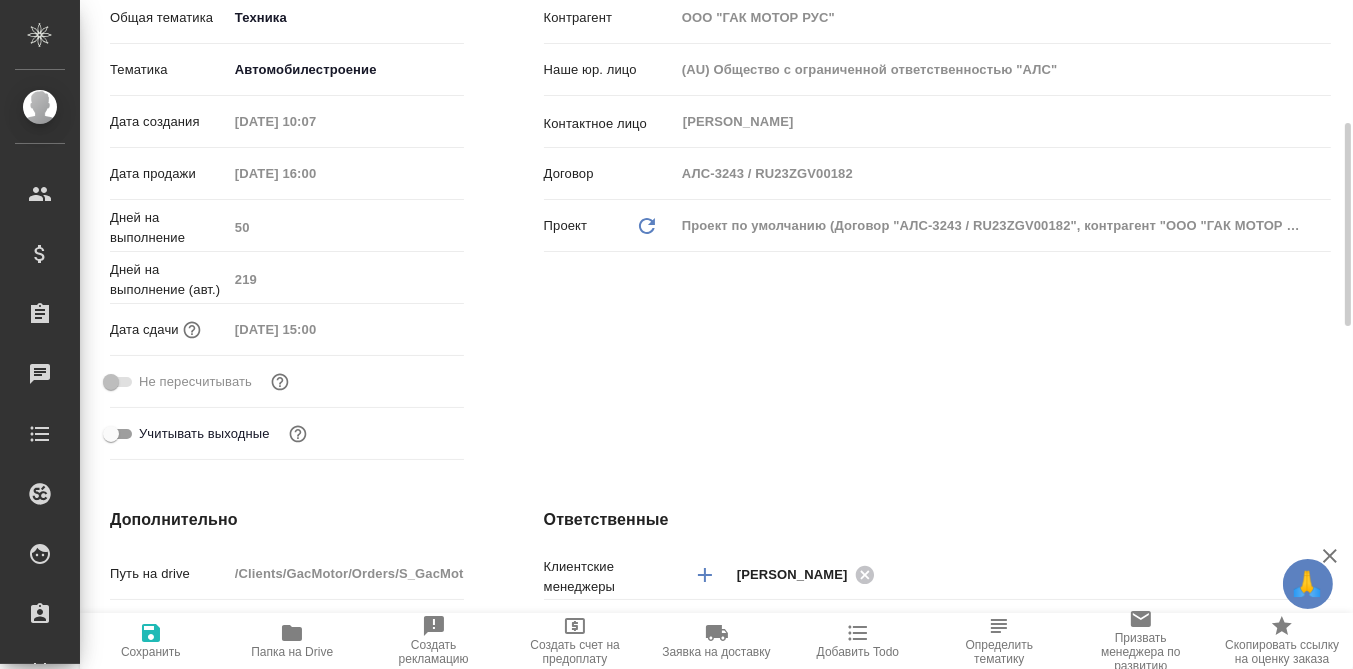 type on "x" 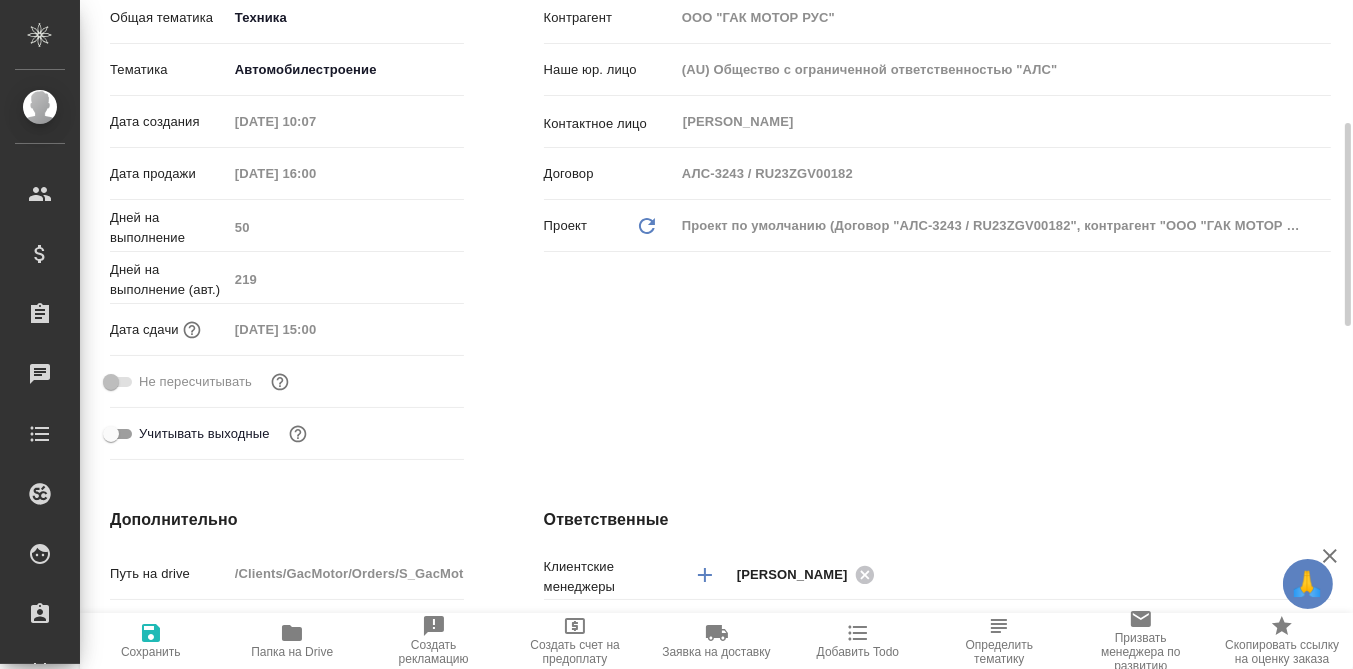 type on "x" 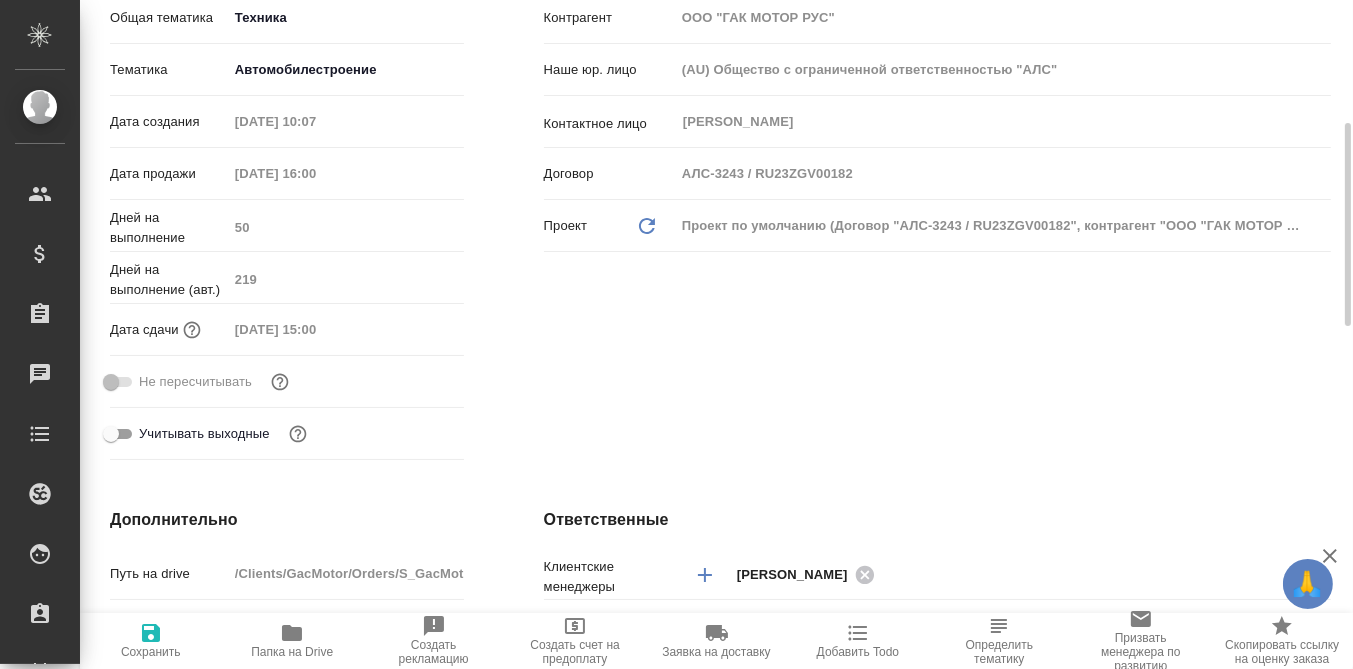 type on "x" 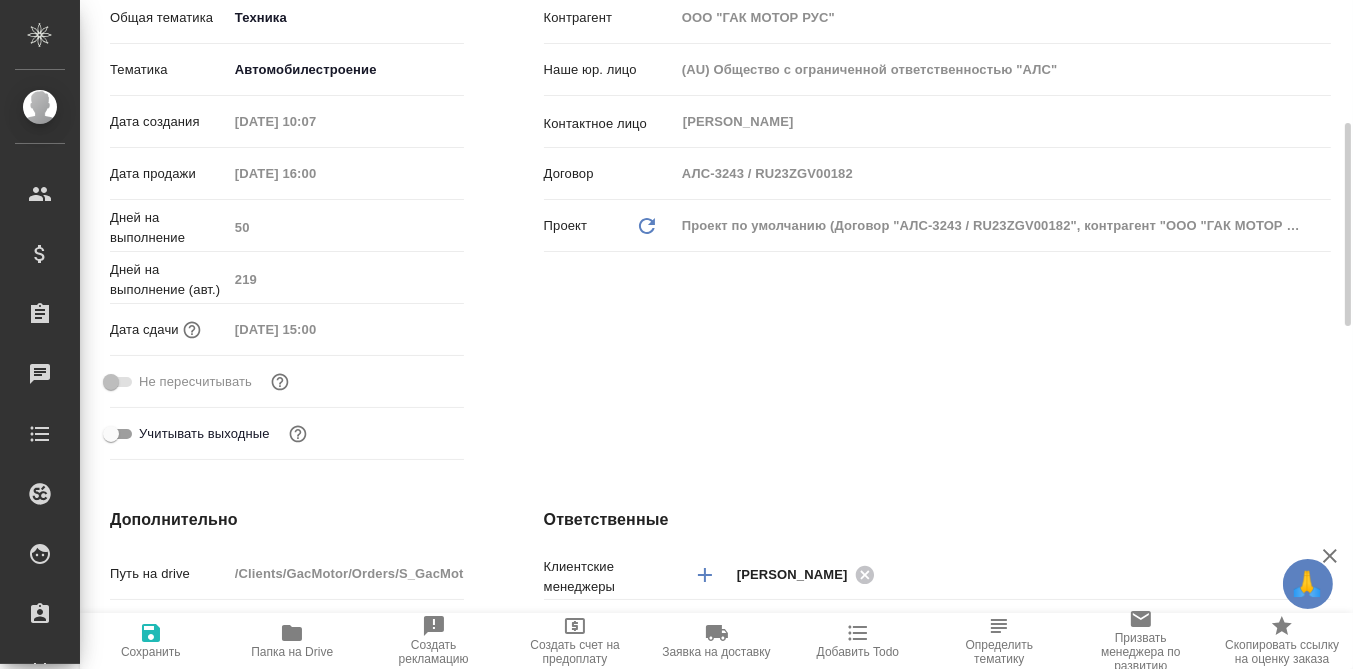 type on "x" 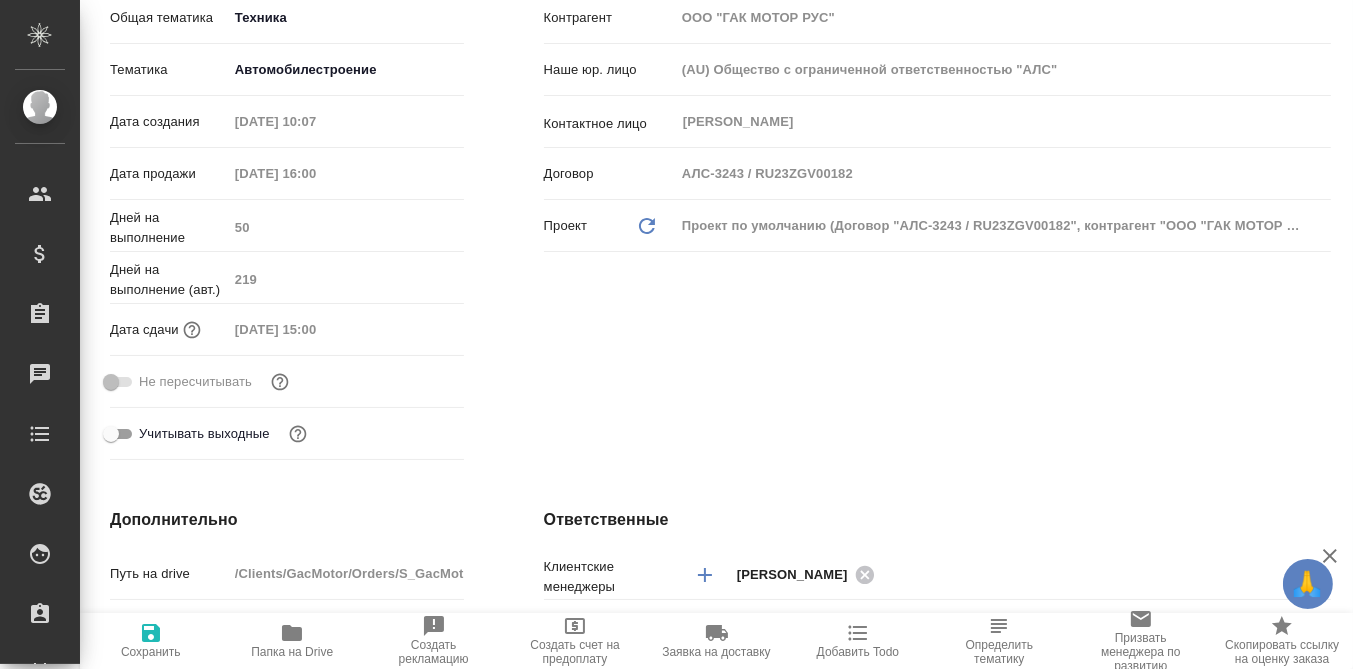 scroll, scrollTop: 0, scrollLeft: 0, axis: both 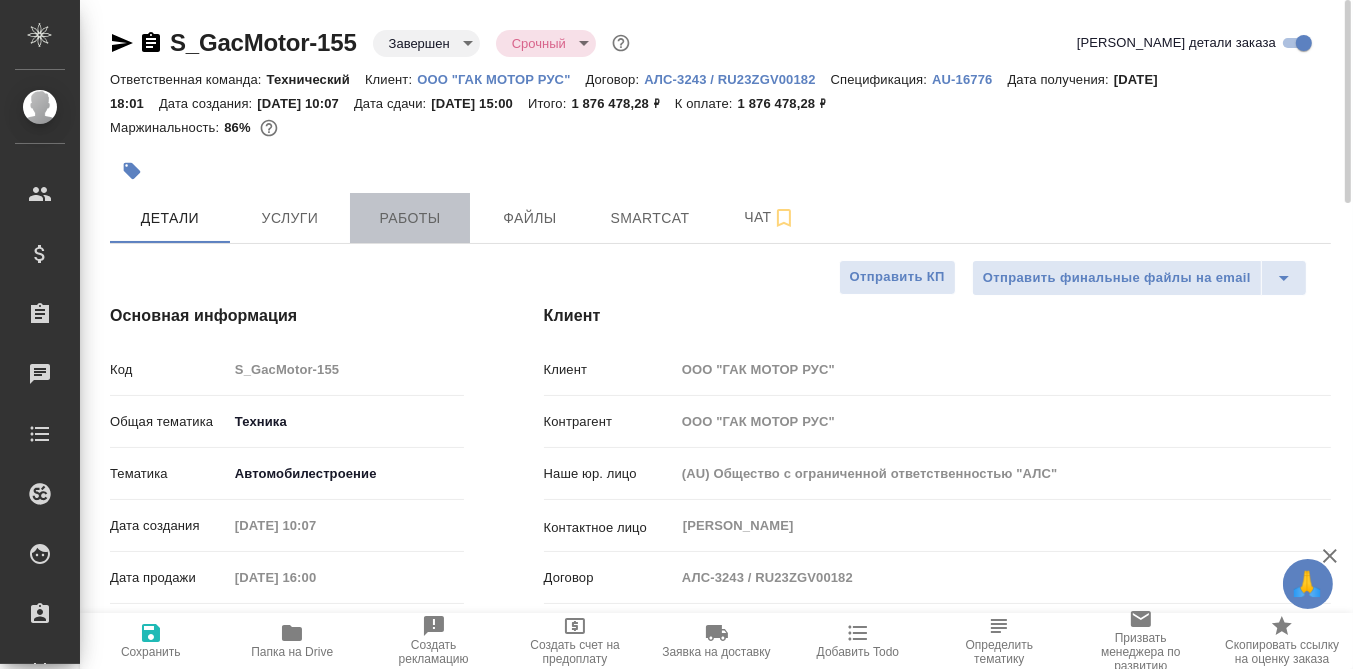 click on "Работы" at bounding box center [410, 218] 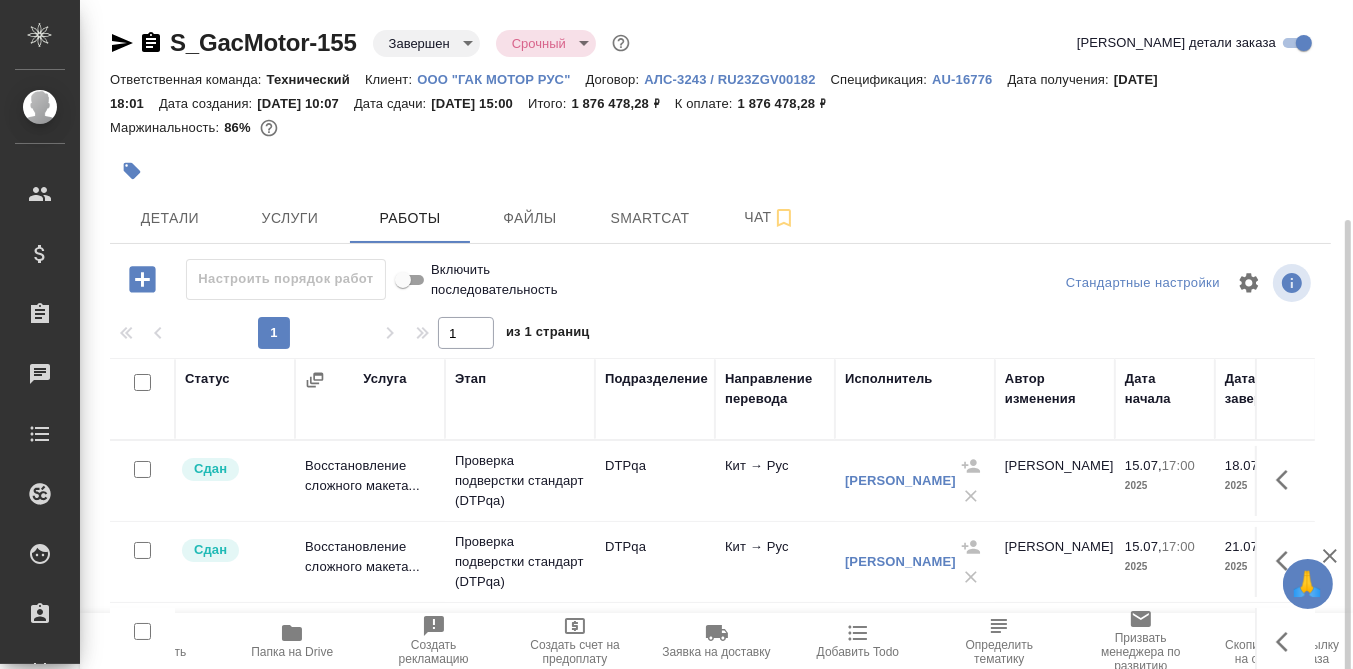 scroll, scrollTop: 190, scrollLeft: 0, axis: vertical 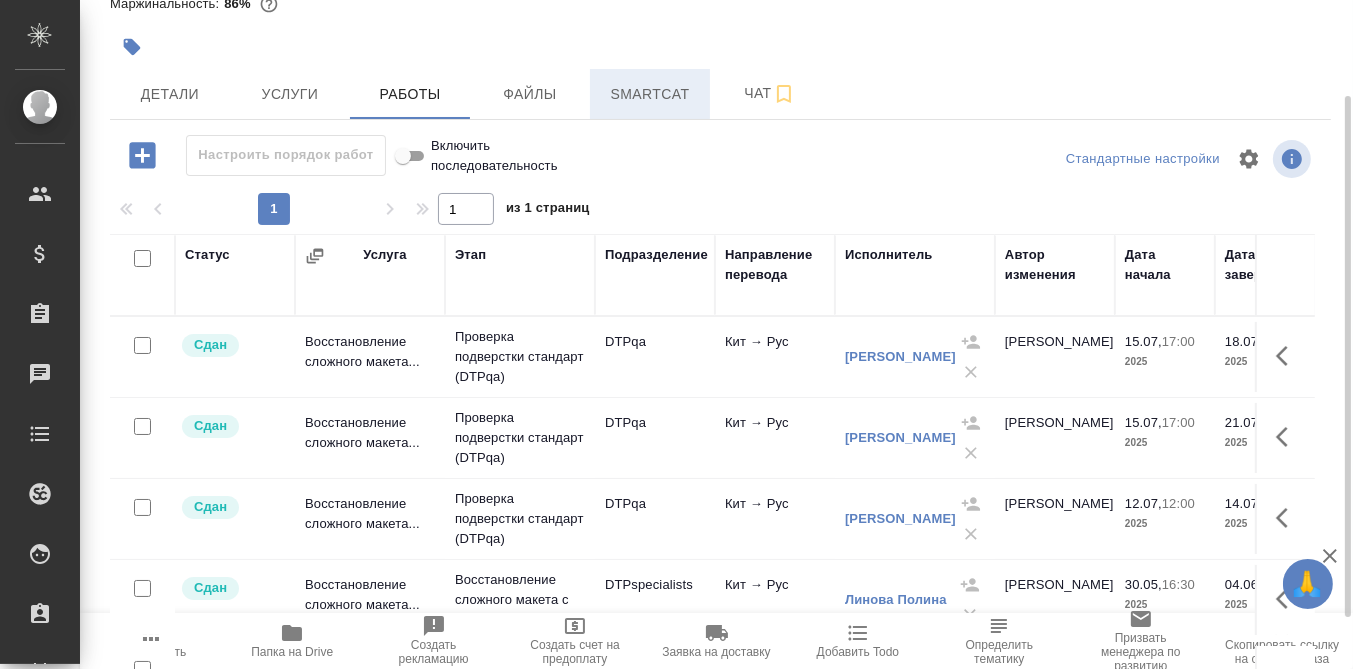 click on "Smartcat" at bounding box center [650, 94] 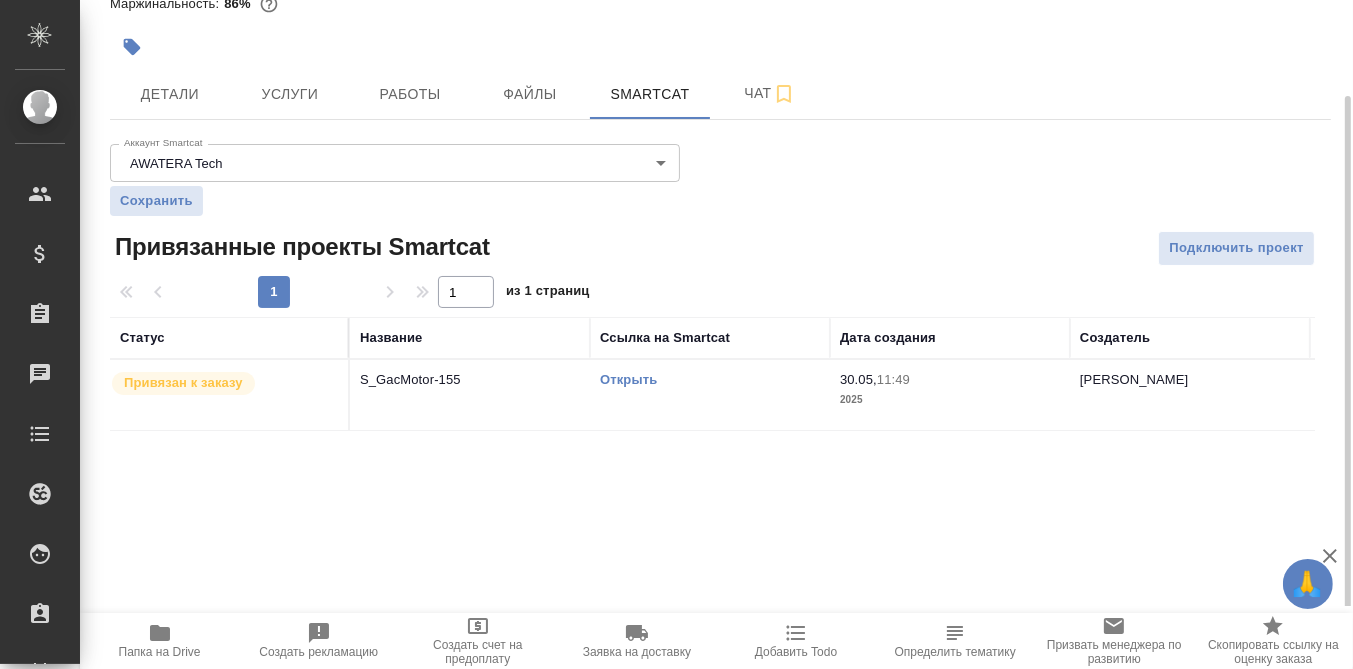 click on "Открыть" at bounding box center [628, 379] 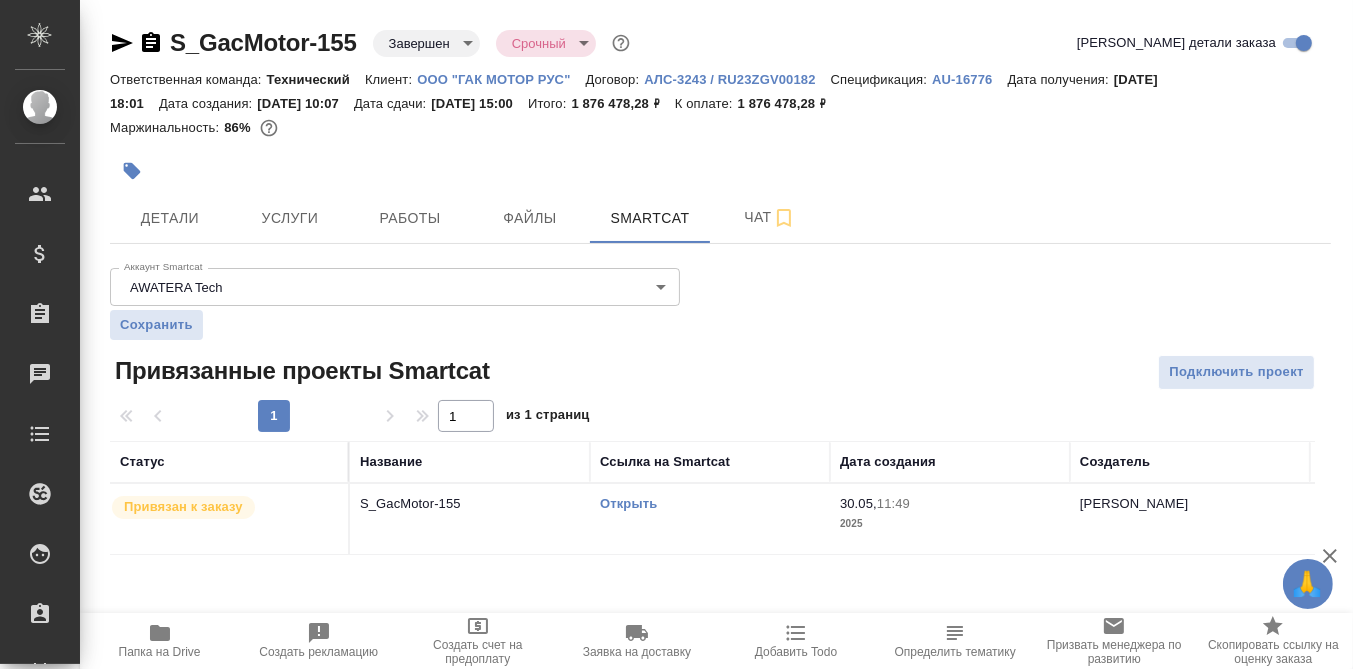 scroll, scrollTop: 0, scrollLeft: 0, axis: both 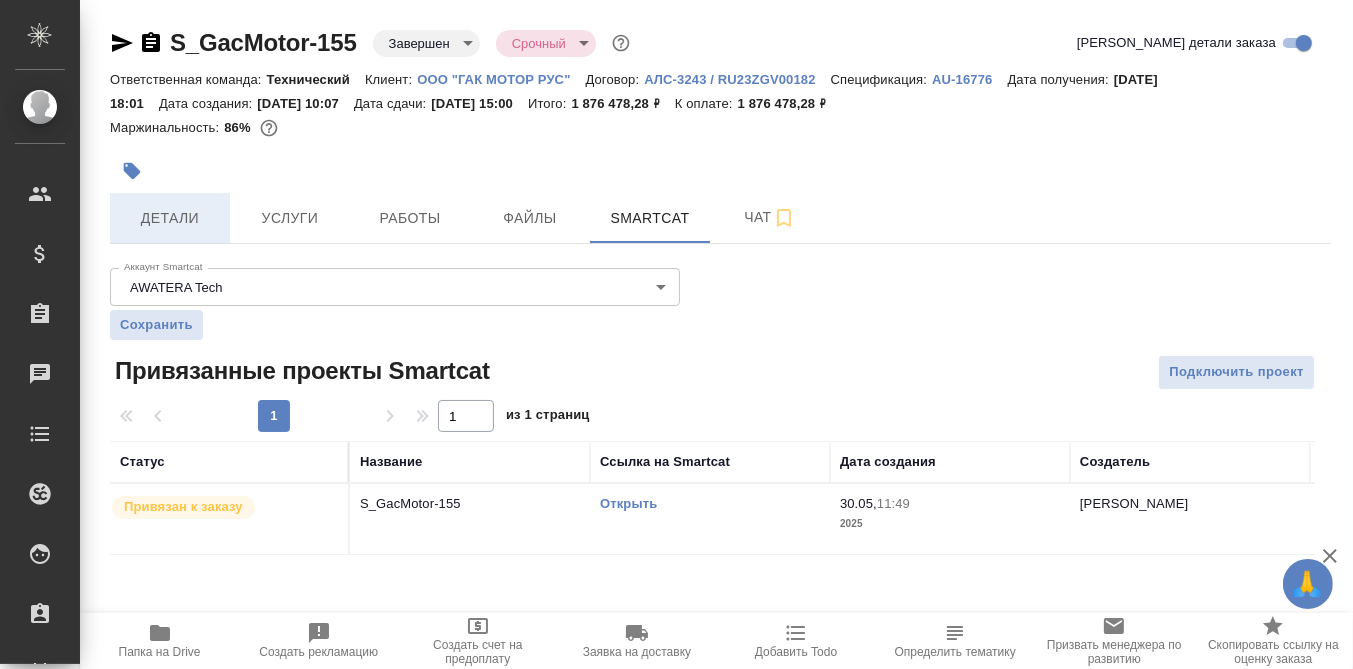 click on "Детали" at bounding box center [170, 218] 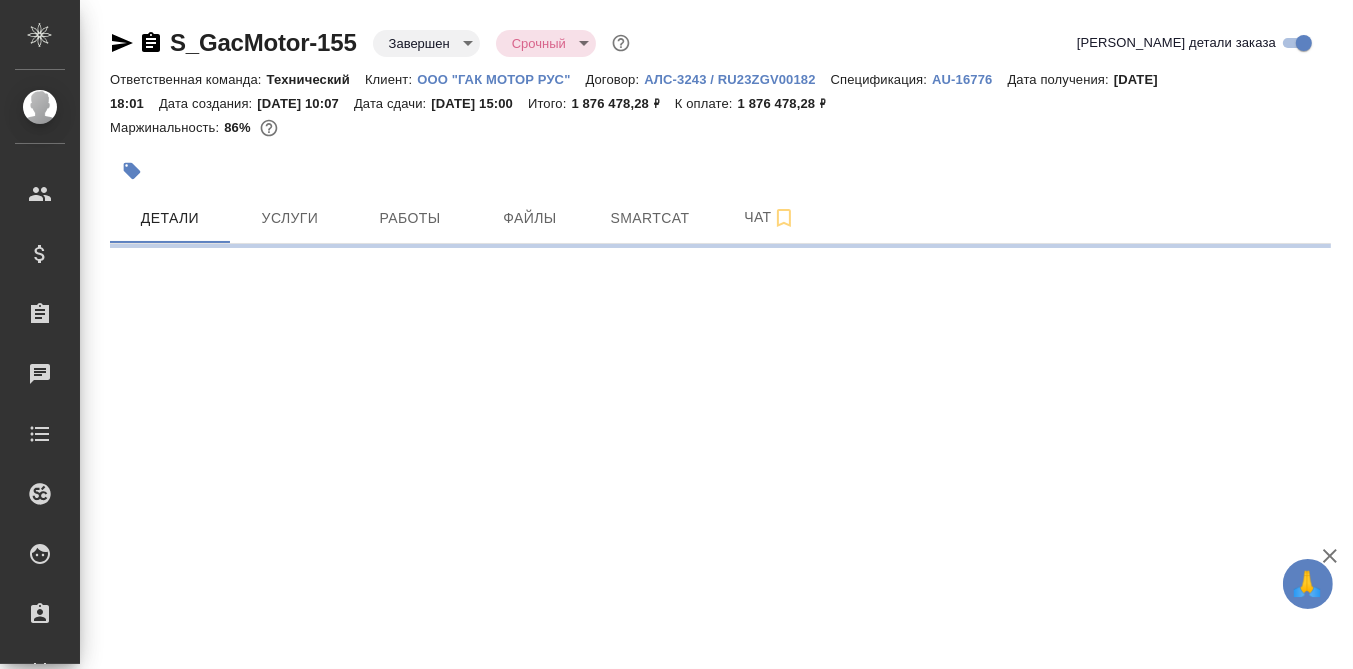 select on "RU" 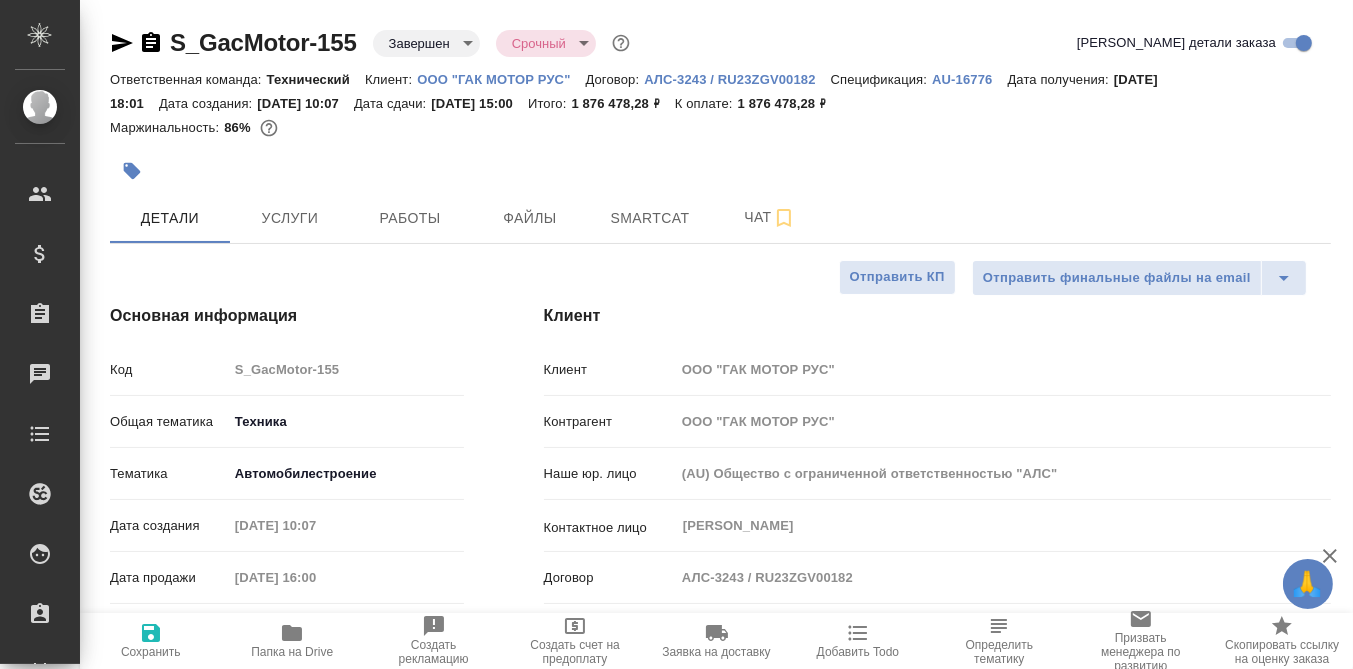 type on "x" 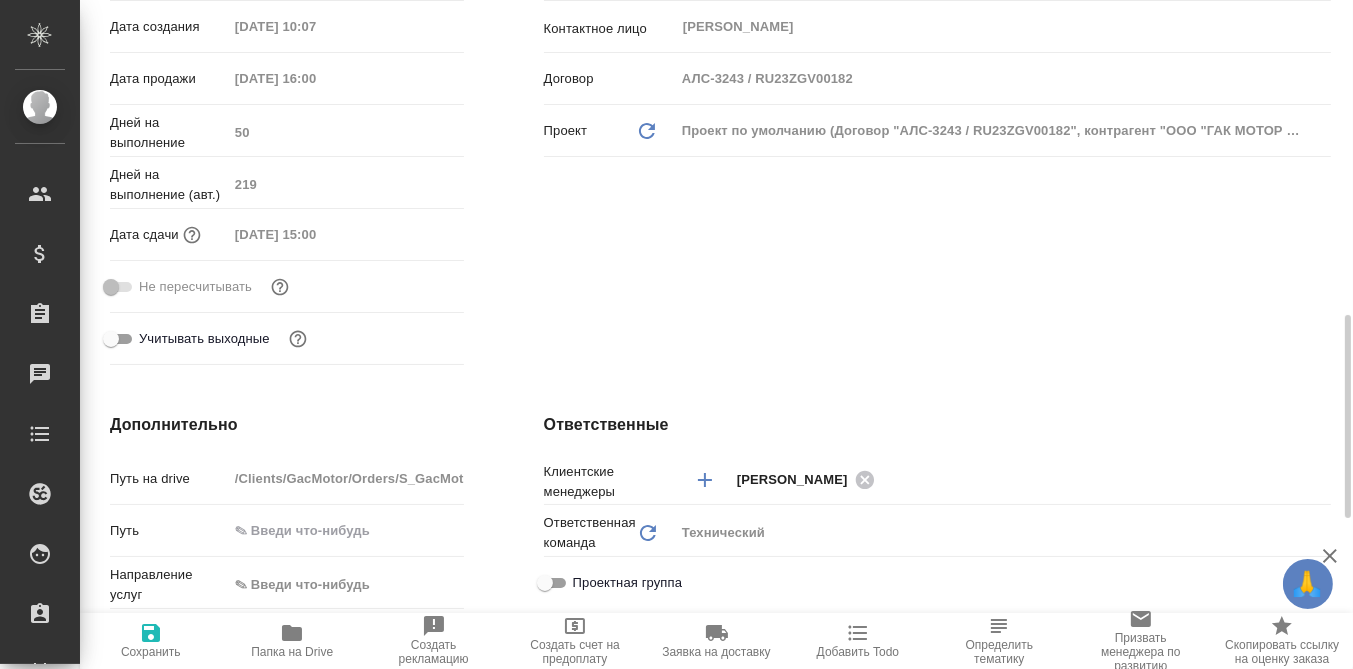 scroll, scrollTop: 624, scrollLeft: 0, axis: vertical 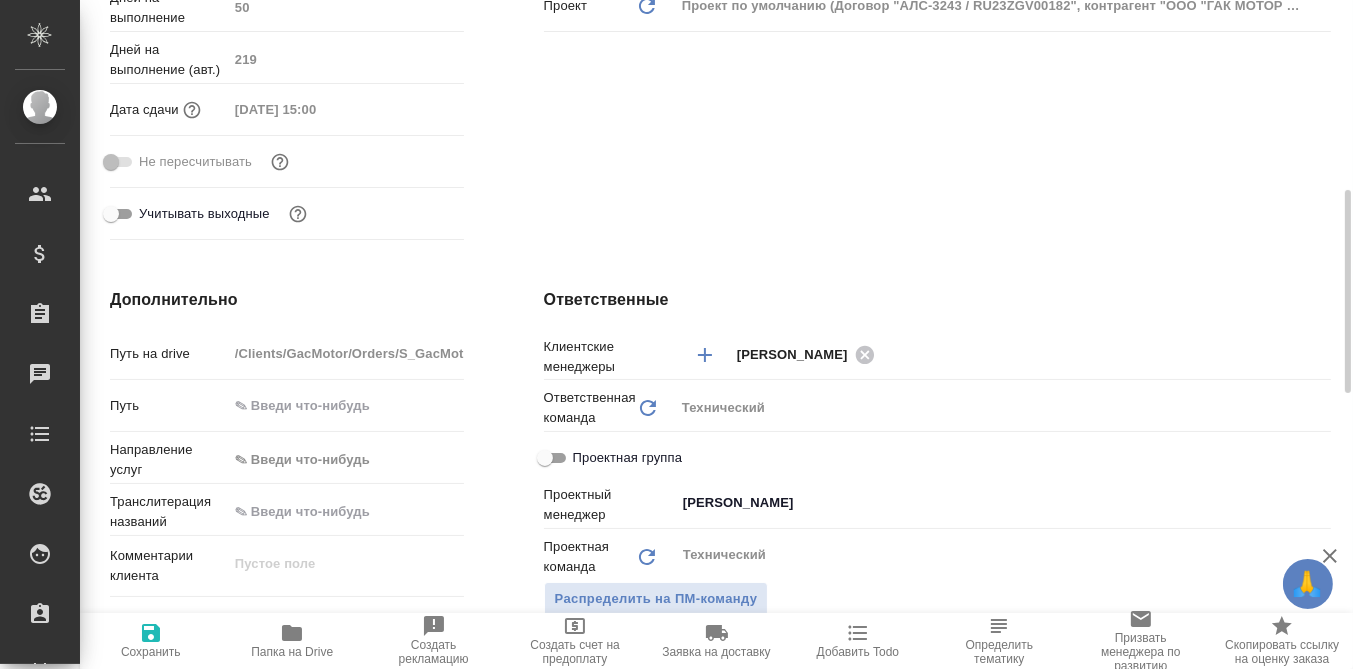 type on "x" 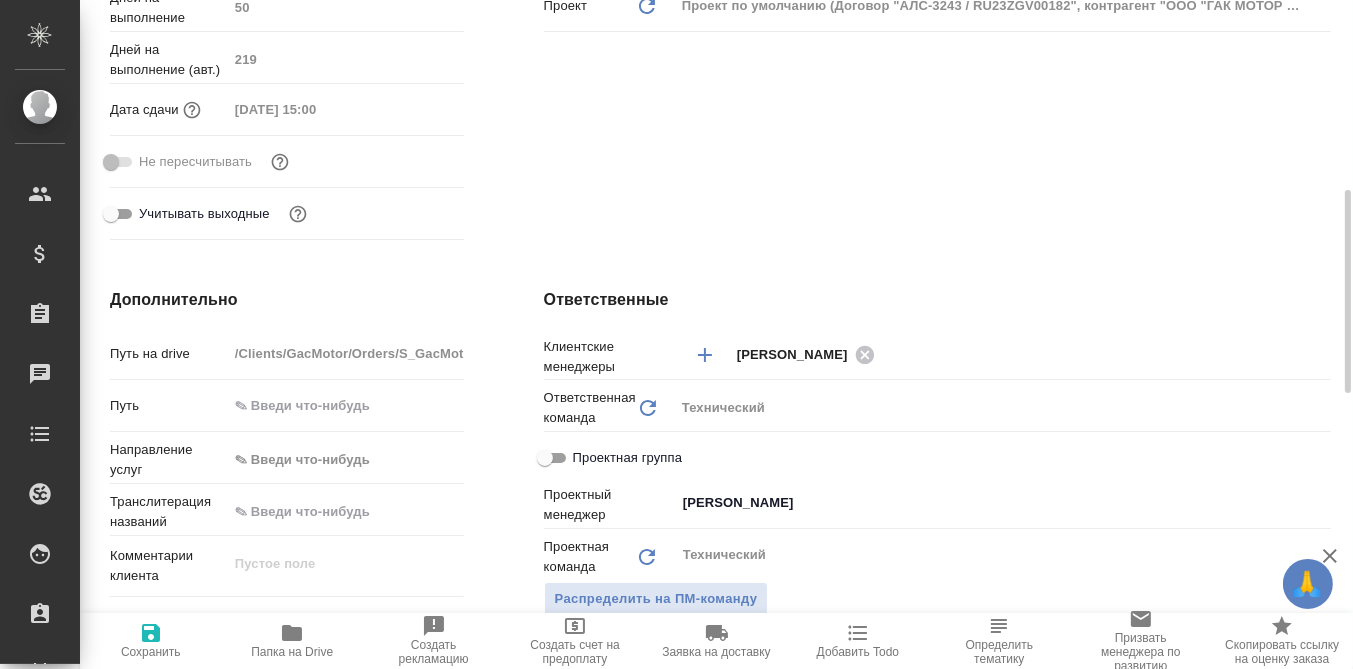type on "x" 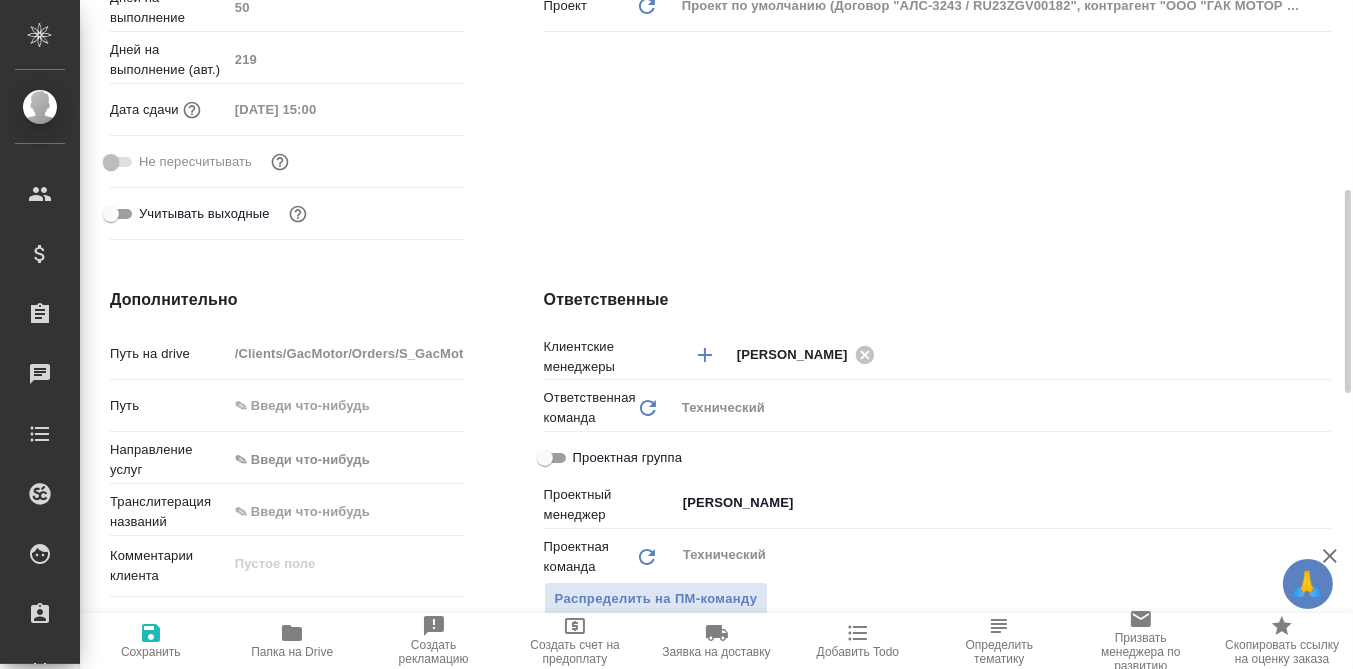 type on "x" 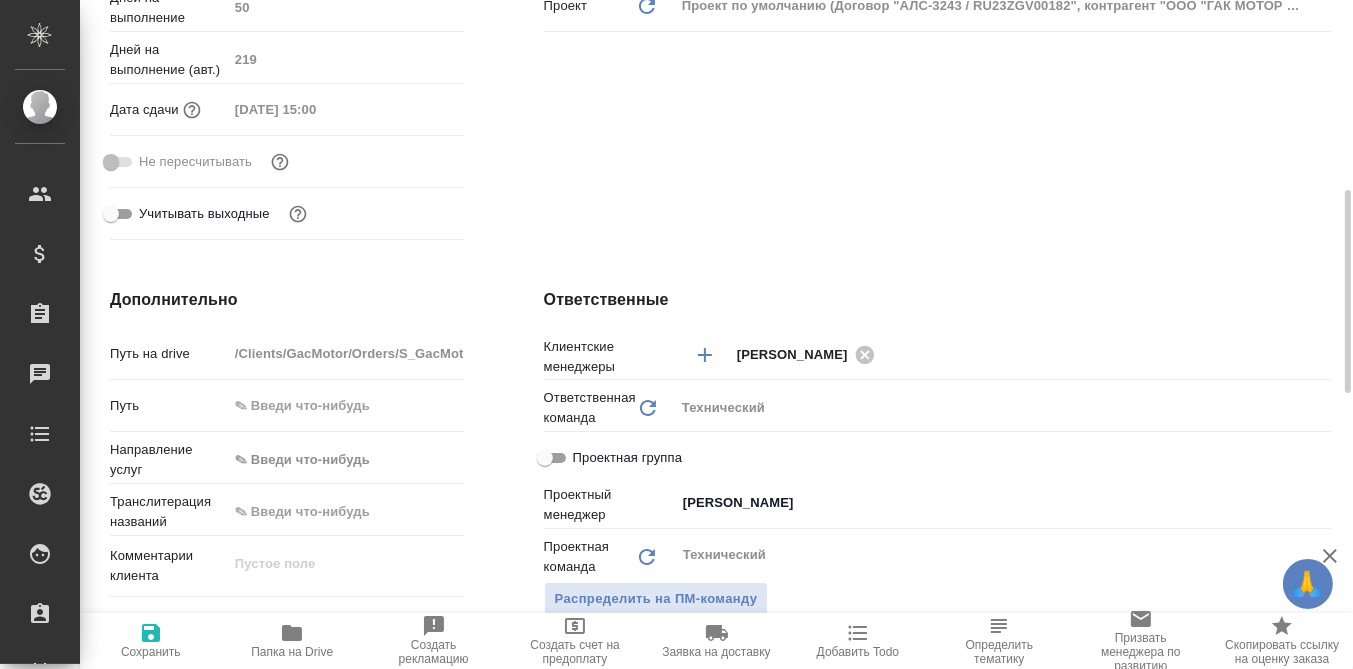 type on "x" 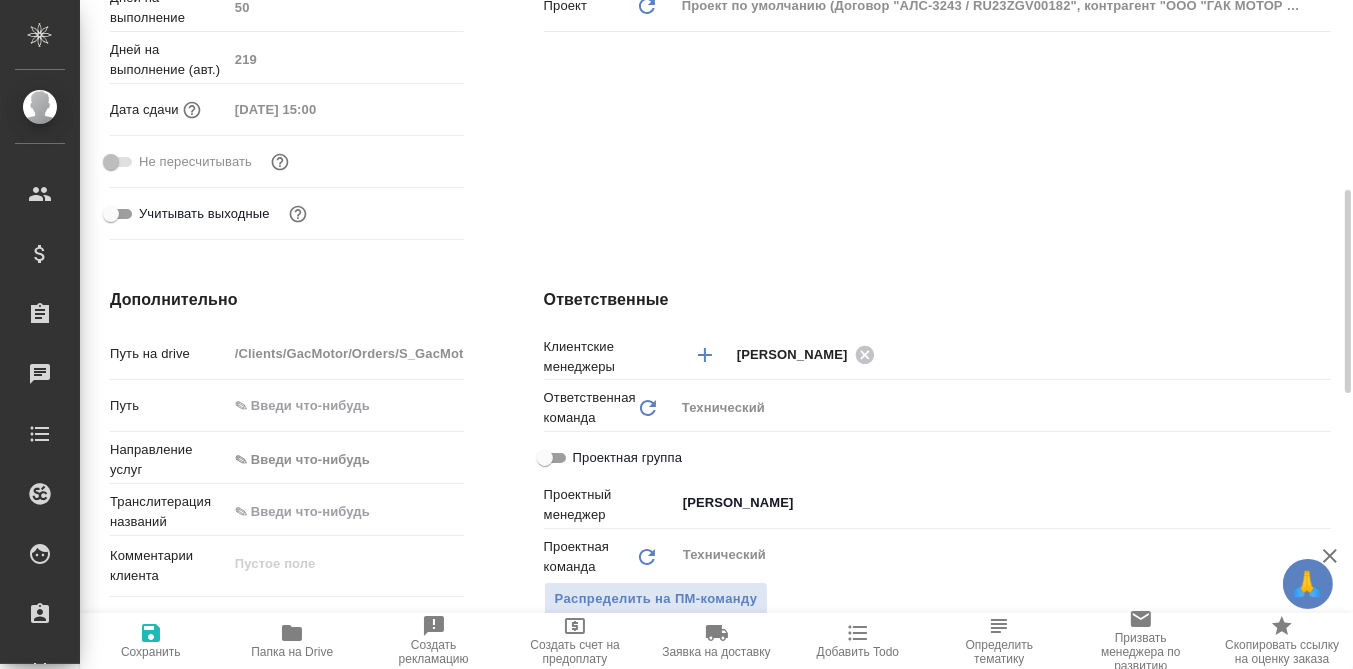 type on "x" 